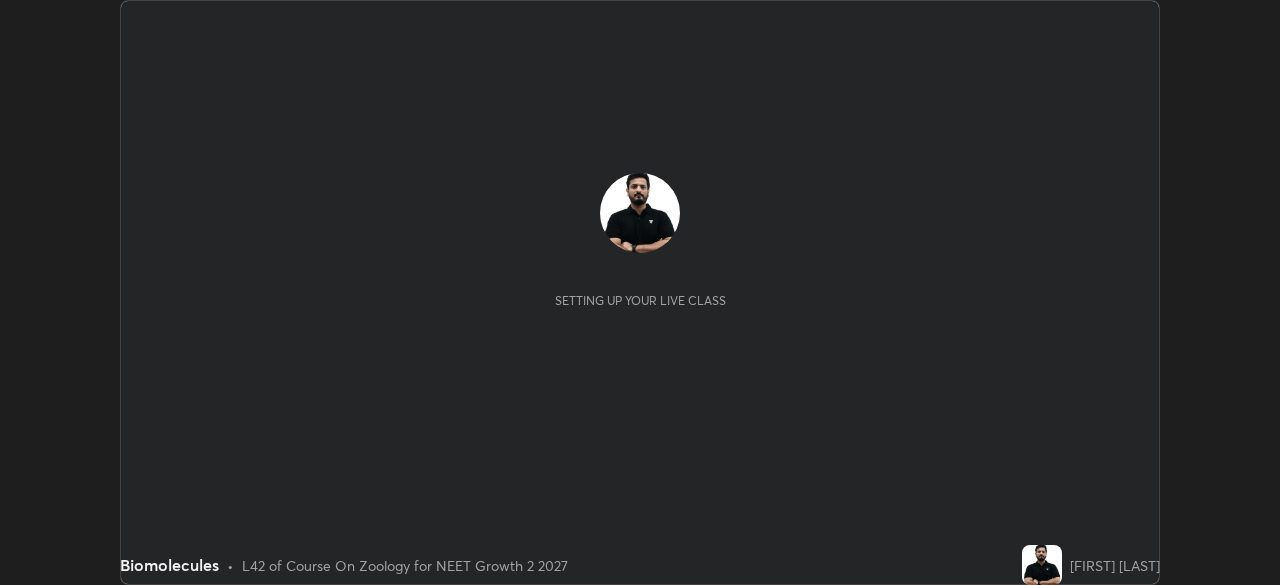 scroll, scrollTop: 0, scrollLeft: 0, axis: both 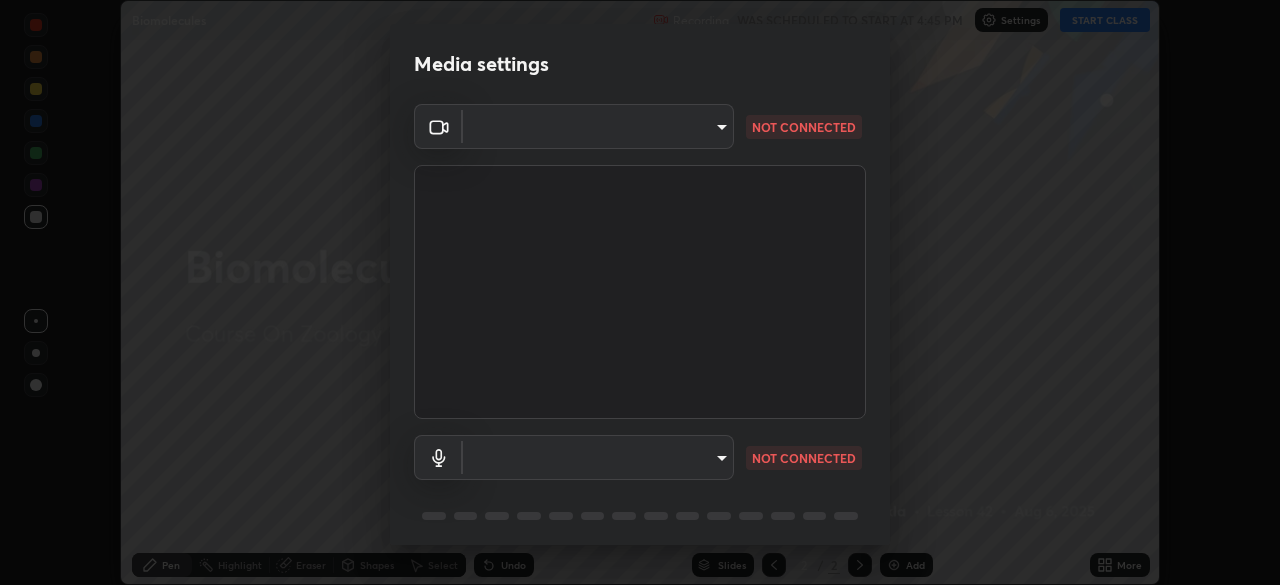 type on "57e3ca6dd86483d2bfa20ddb5cc9cb6232c8fb2c34ea93961d8bdc2c07e3a664" 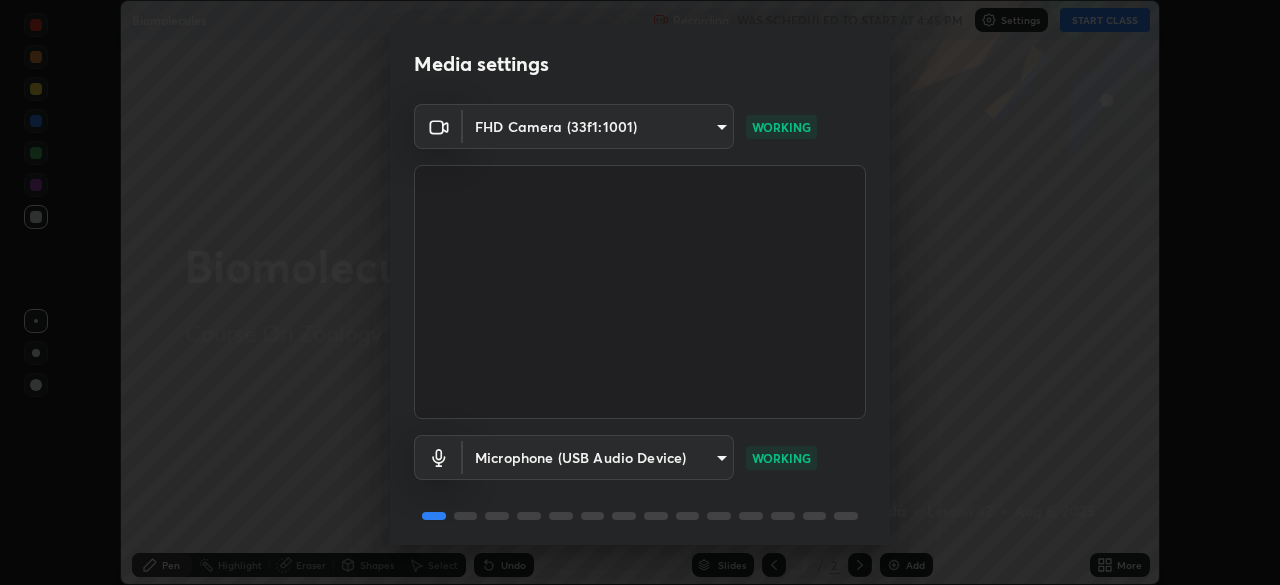 scroll, scrollTop: 71, scrollLeft: 0, axis: vertical 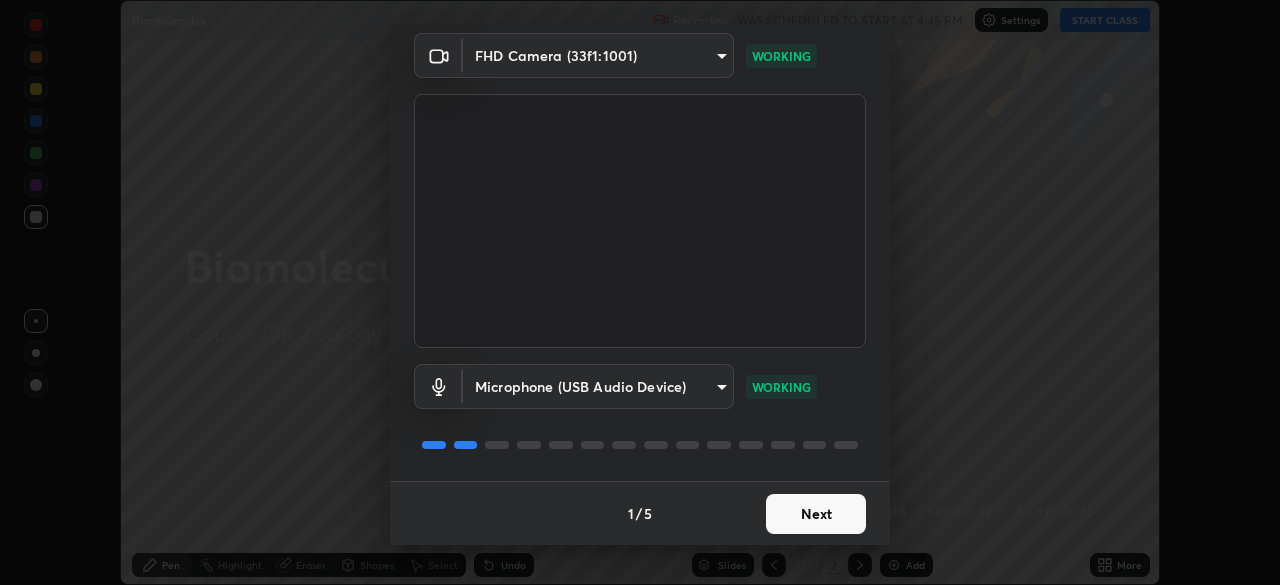 click on "Next" at bounding box center (816, 514) 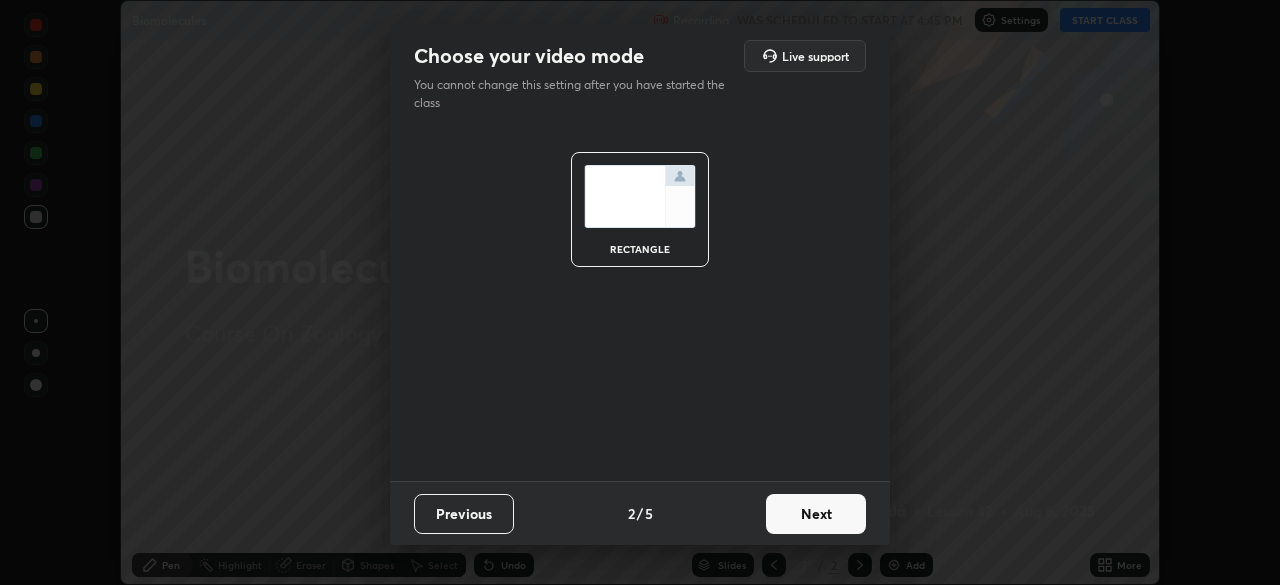 scroll, scrollTop: 0, scrollLeft: 0, axis: both 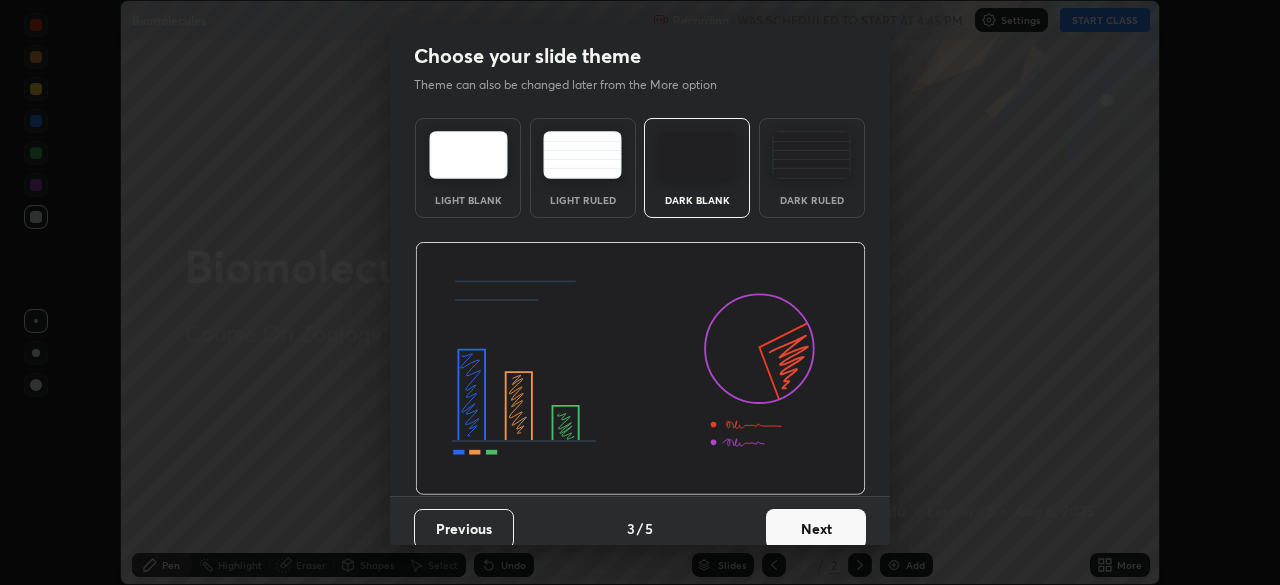 click on "Next" at bounding box center (816, 529) 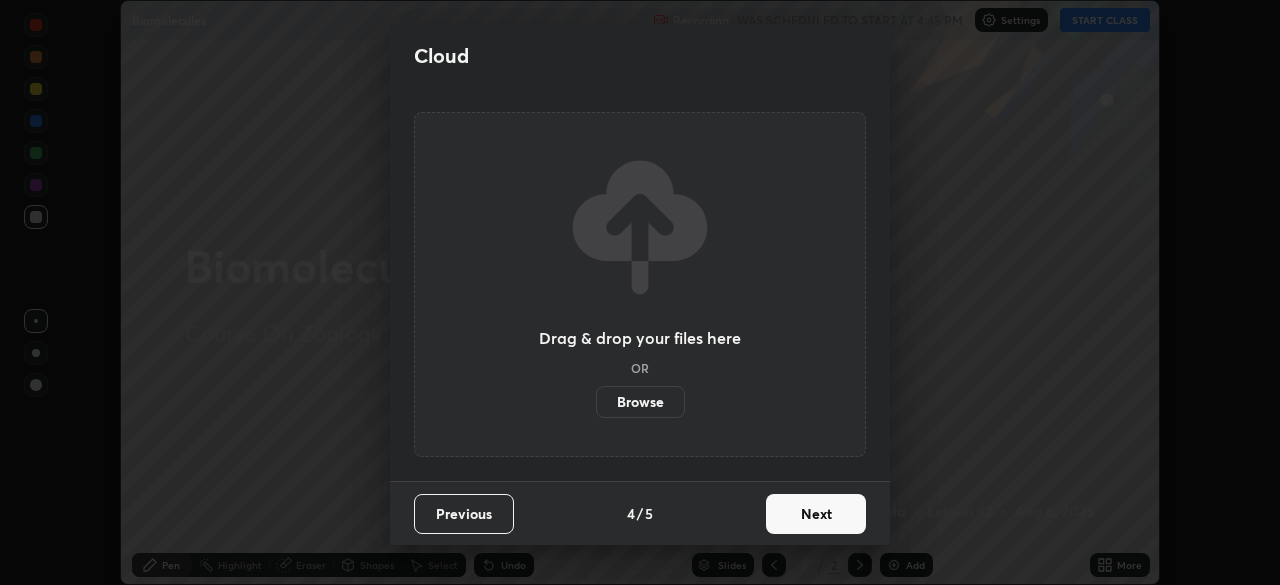click on "Next" at bounding box center [816, 514] 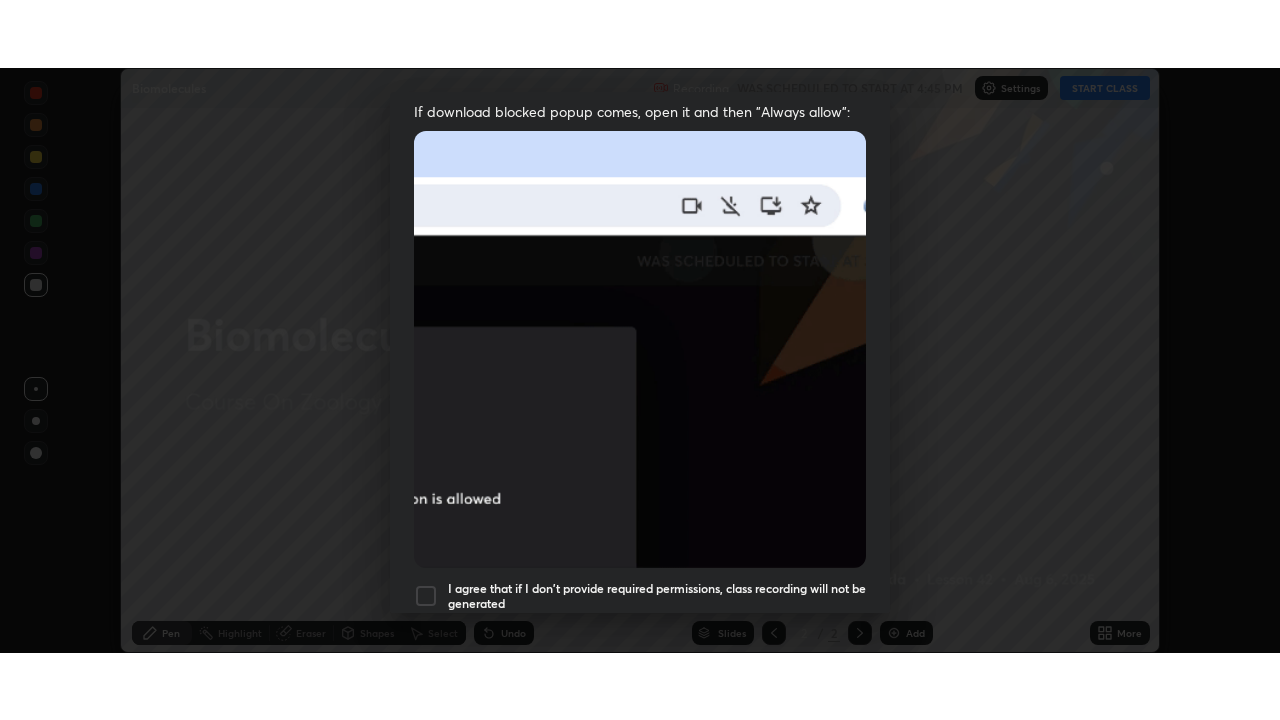 scroll, scrollTop: 479, scrollLeft: 0, axis: vertical 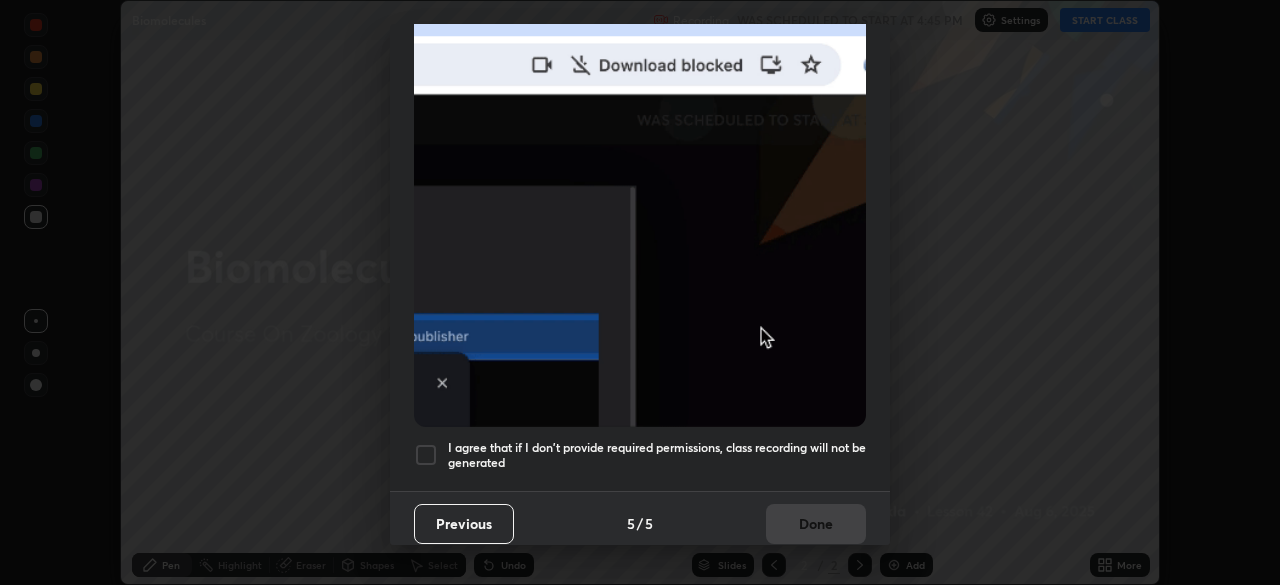 click at bounding box center (426, 455) 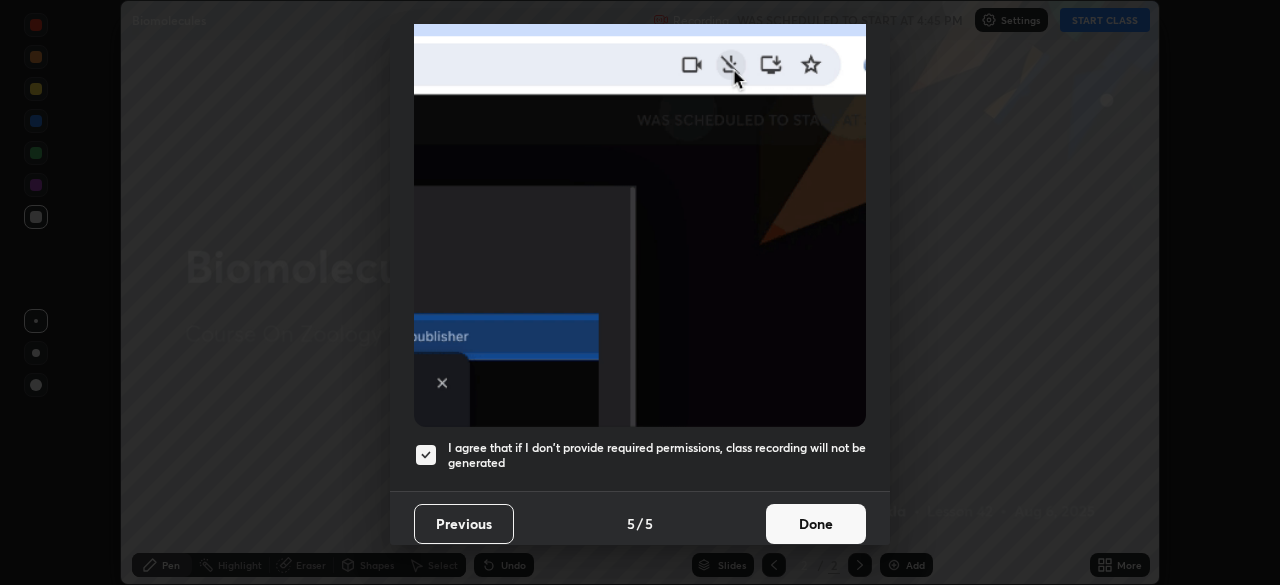 click on "Done" at bounding box center [816, 524] 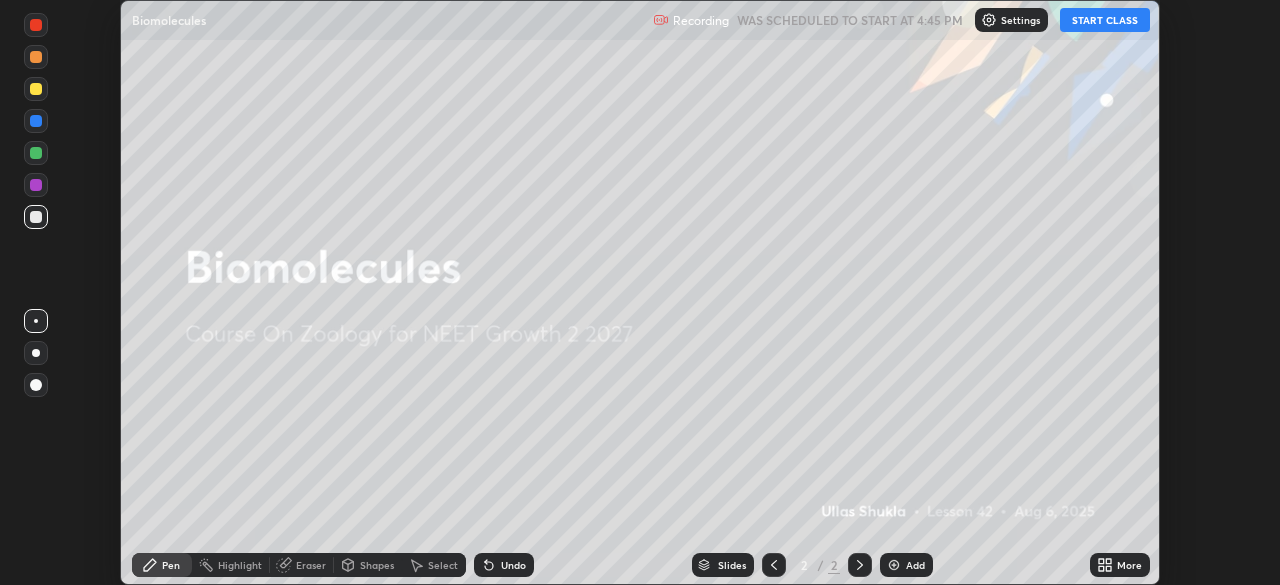 click on "START CLASS" at bounding box center (1105, 20) 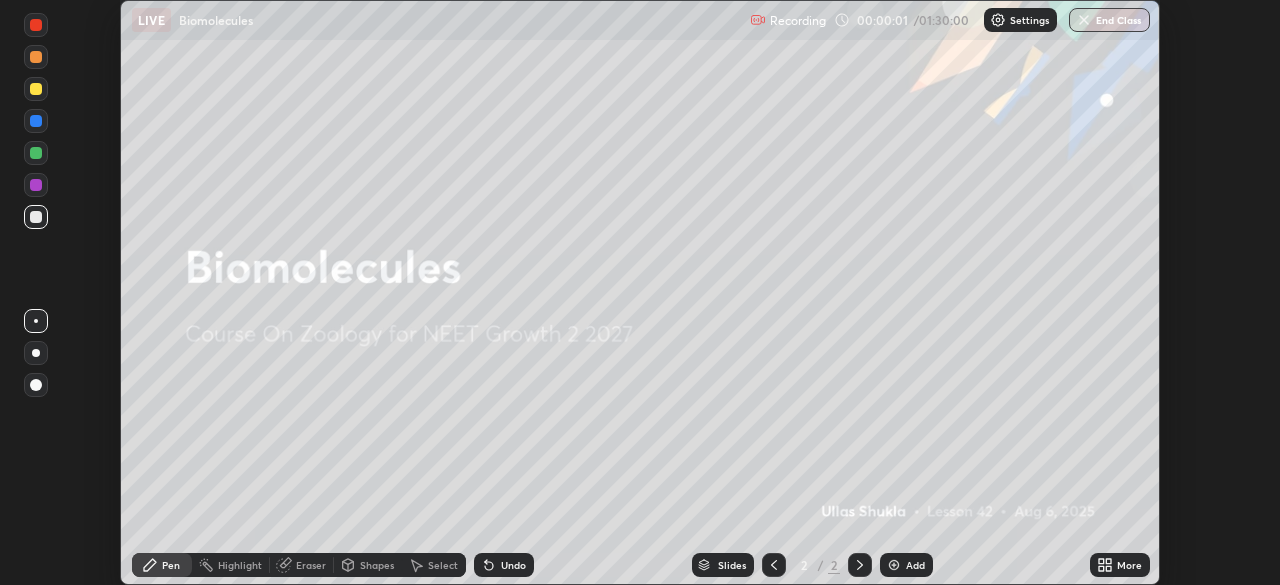 click 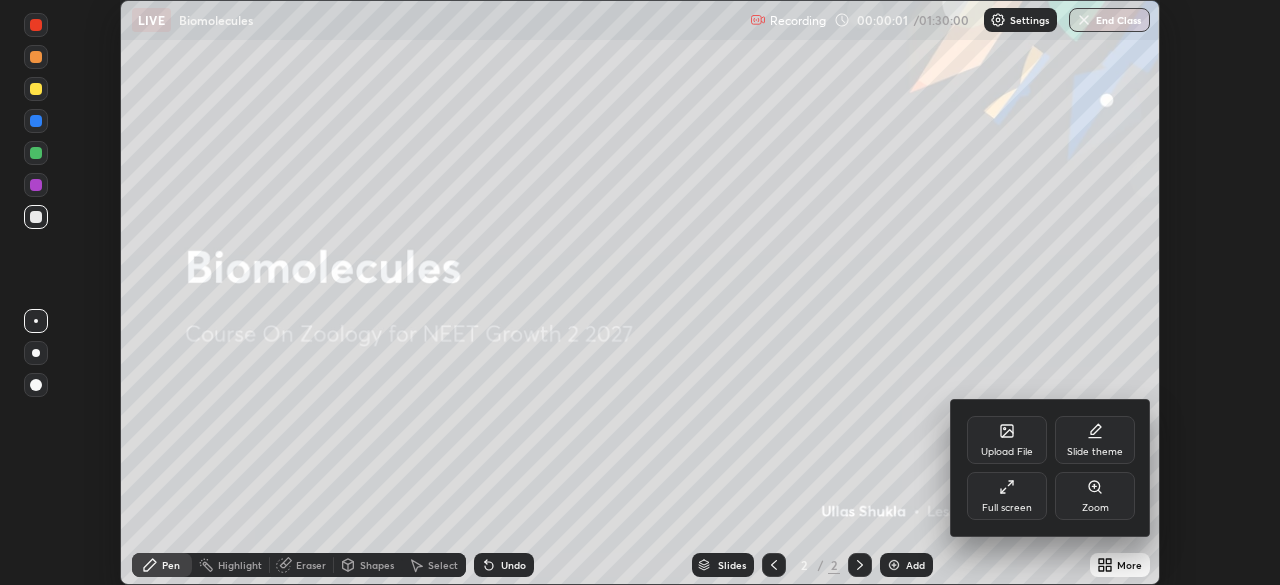 click on "Full screen" at bounding box center [1007, 496] 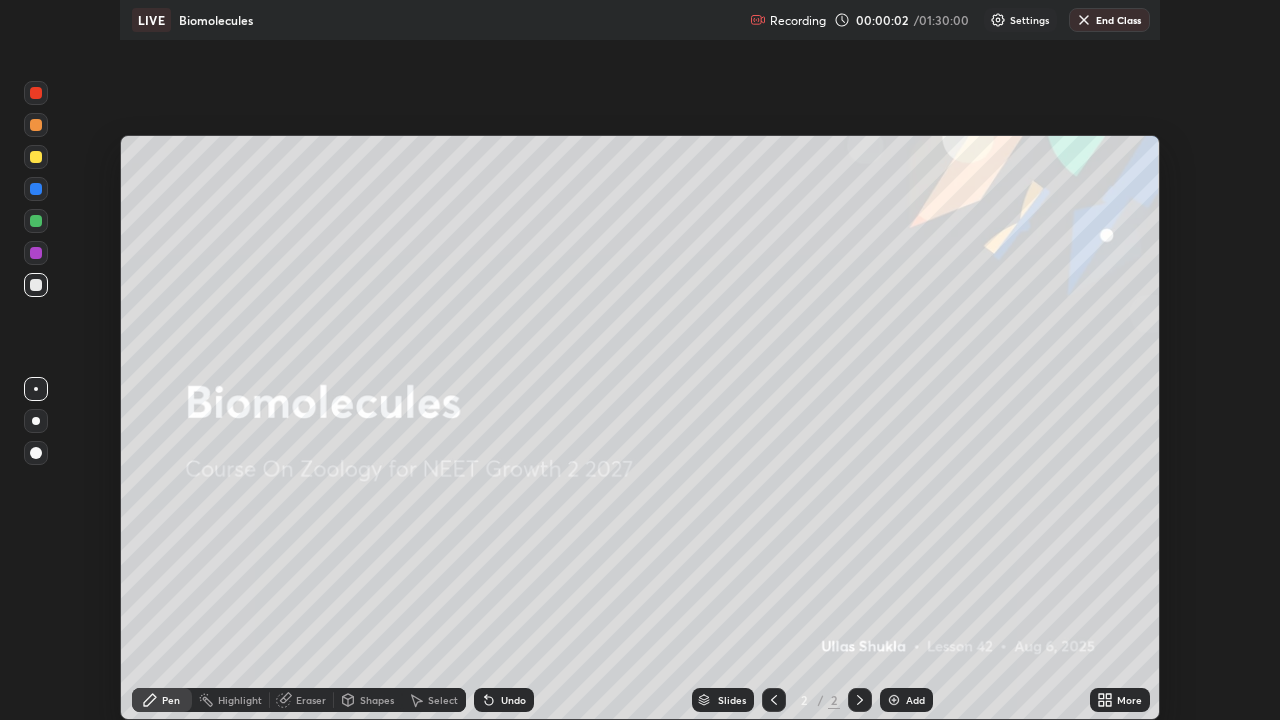 scroll, scrollTop: 99280, scrollLeft: 98720, axis: both 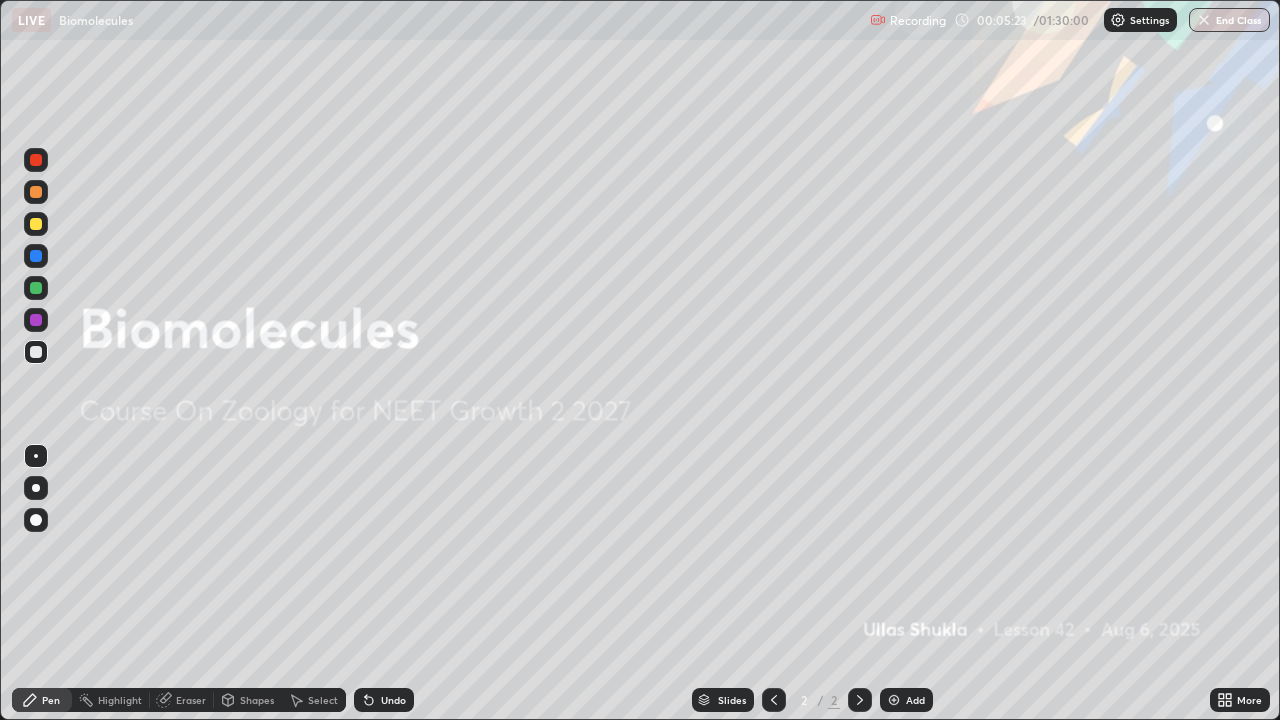 click at bounding box center (894, 700) 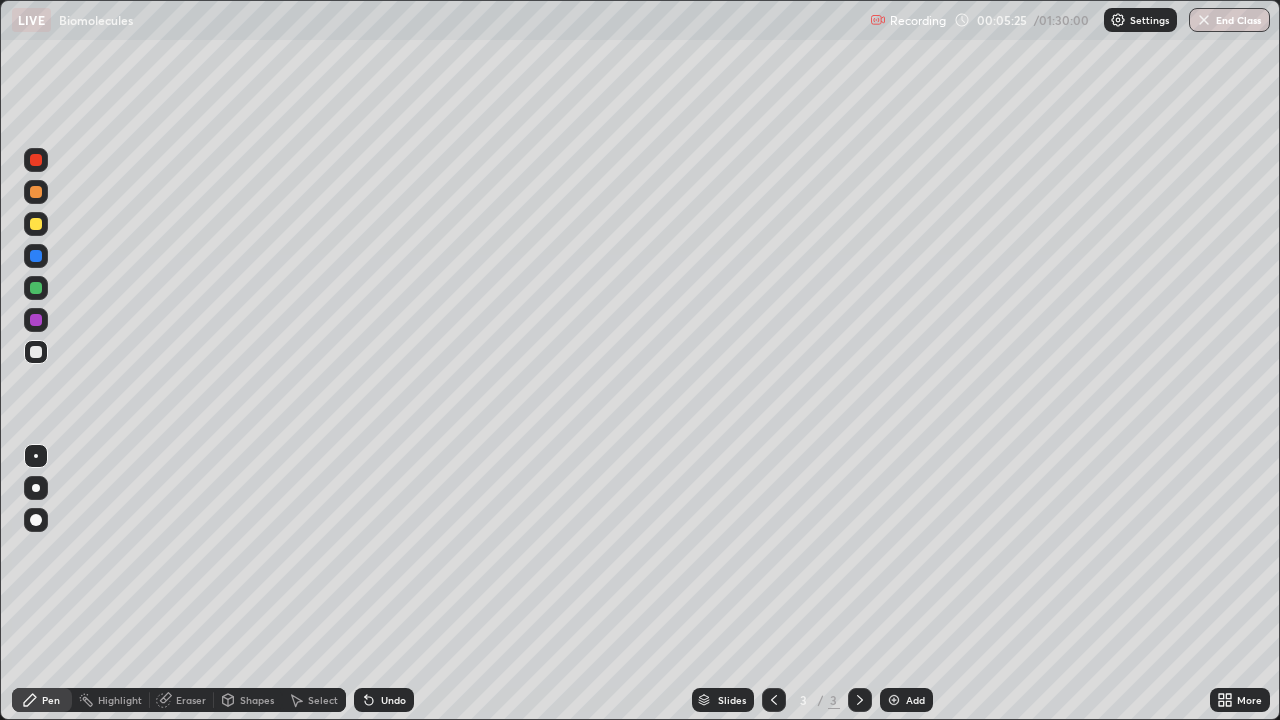 click at bounding box center (36, 488) 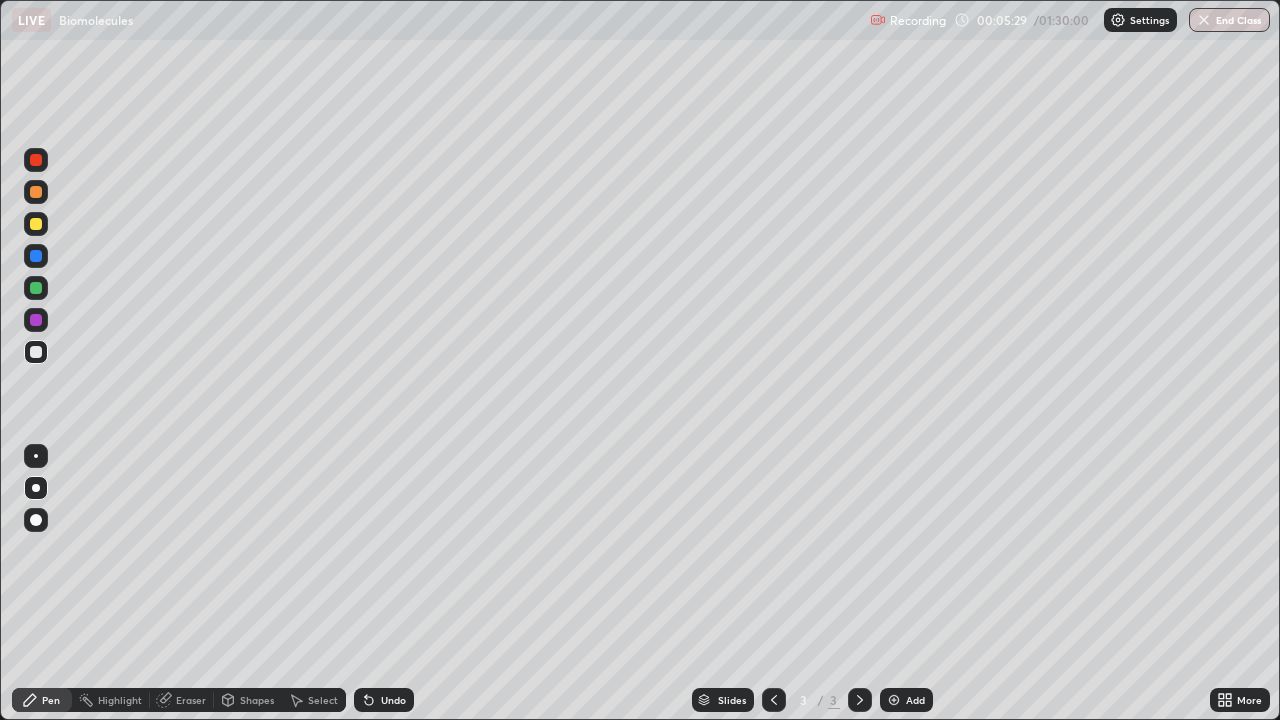 click on "Undo" at bounding box center [384, 700] 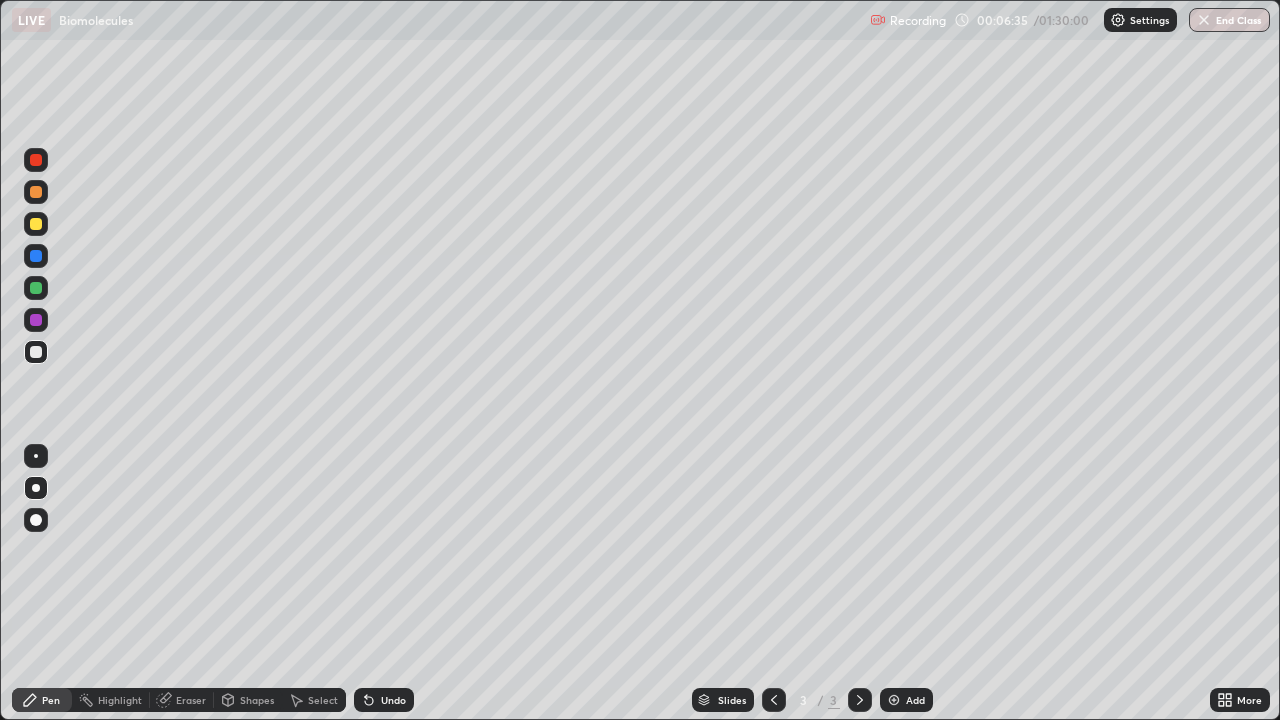 click on "Undo" at bounding box center [393, 700] 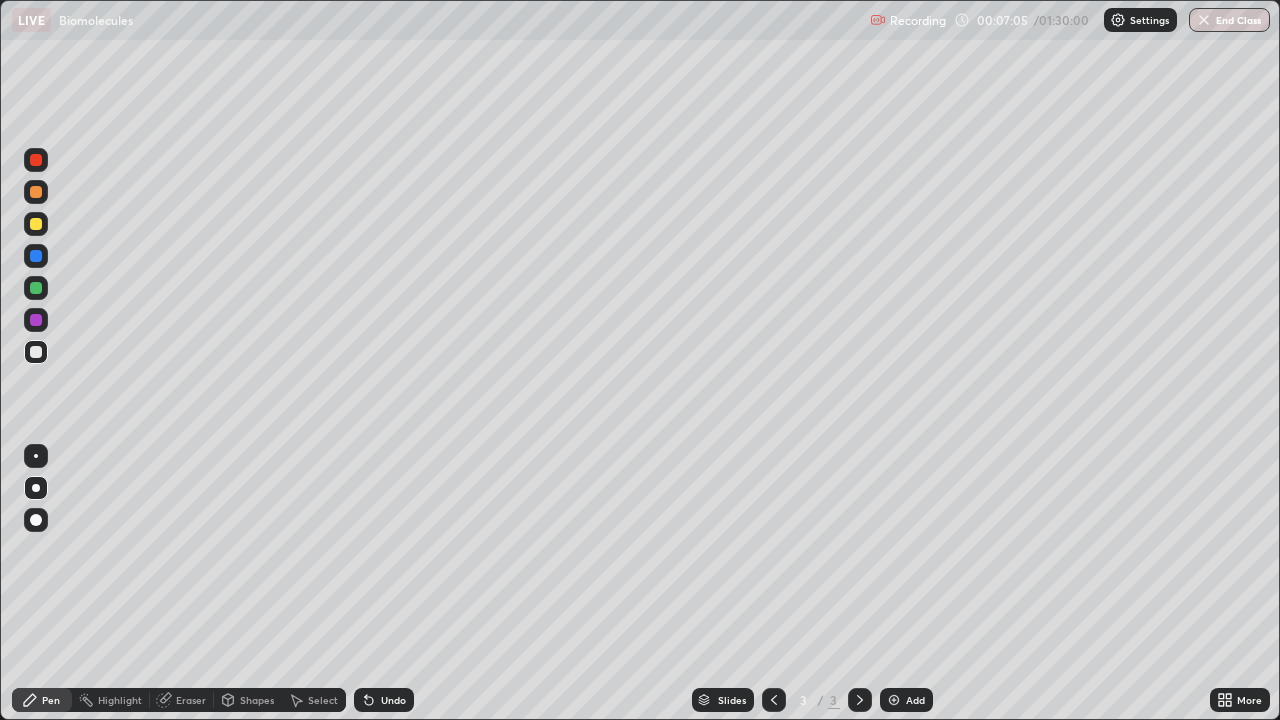 click 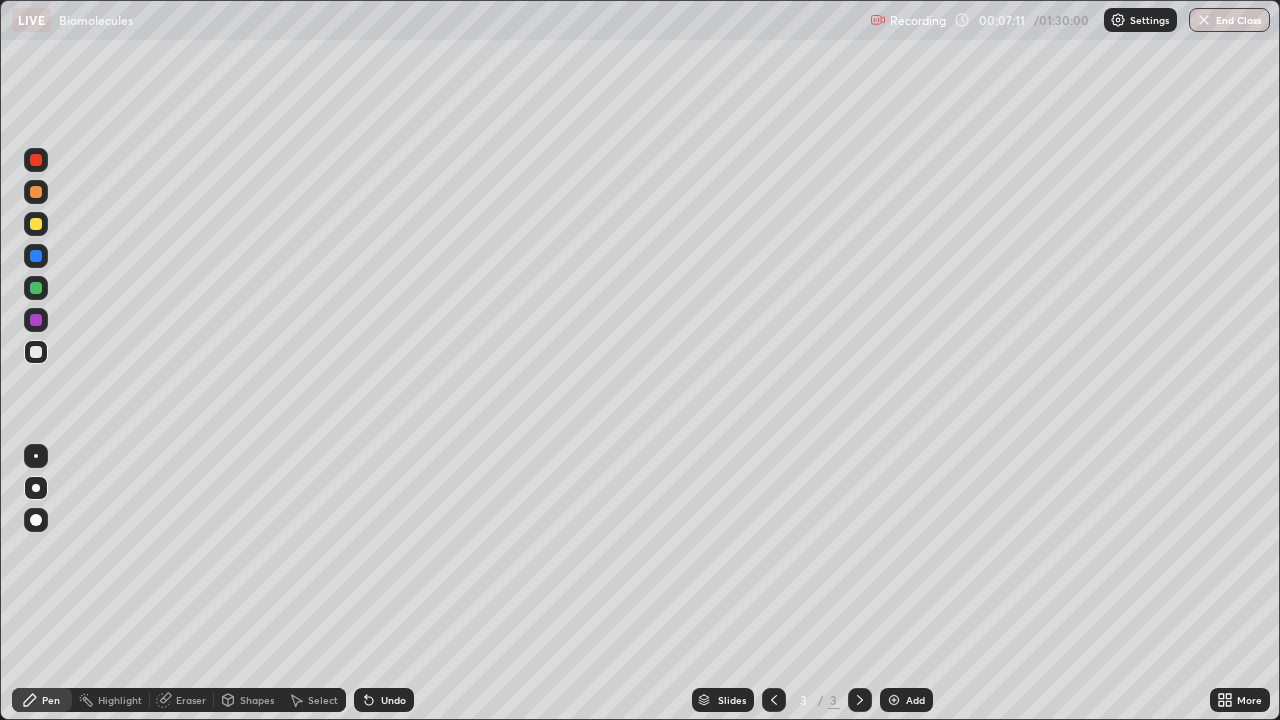 click at bounding box center (36, 456) 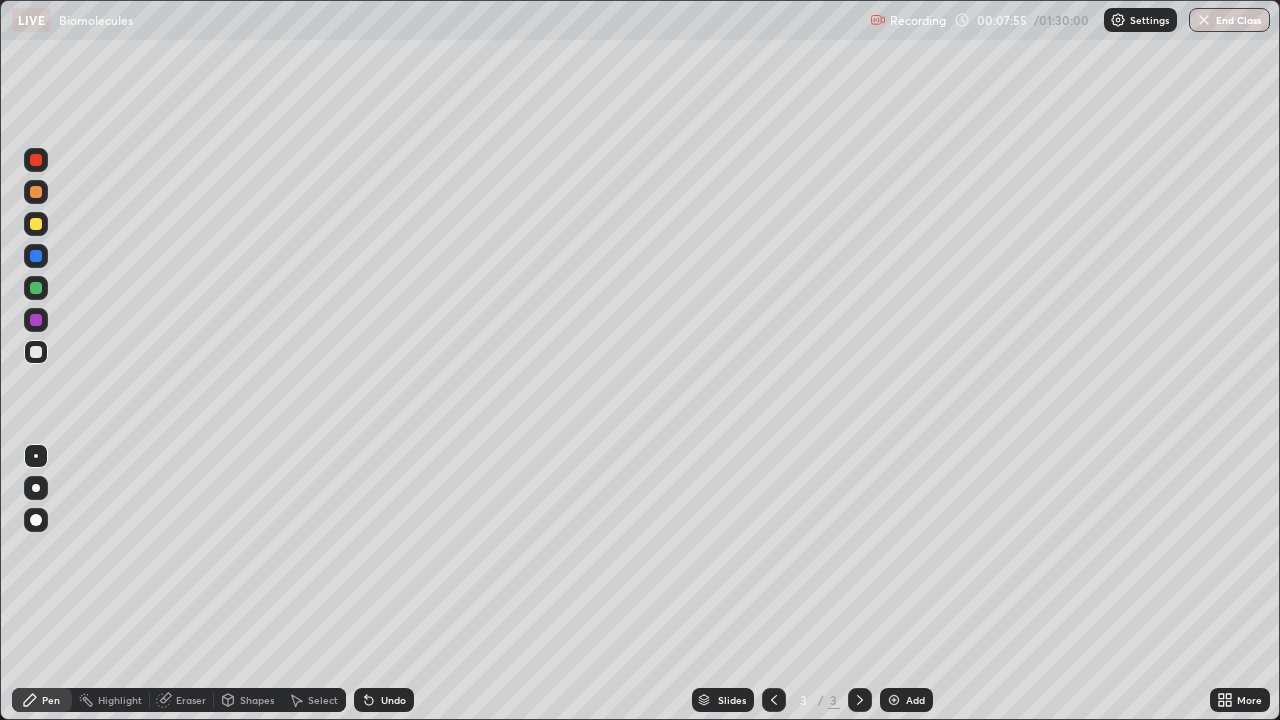 click at bounding box center [36, 224] 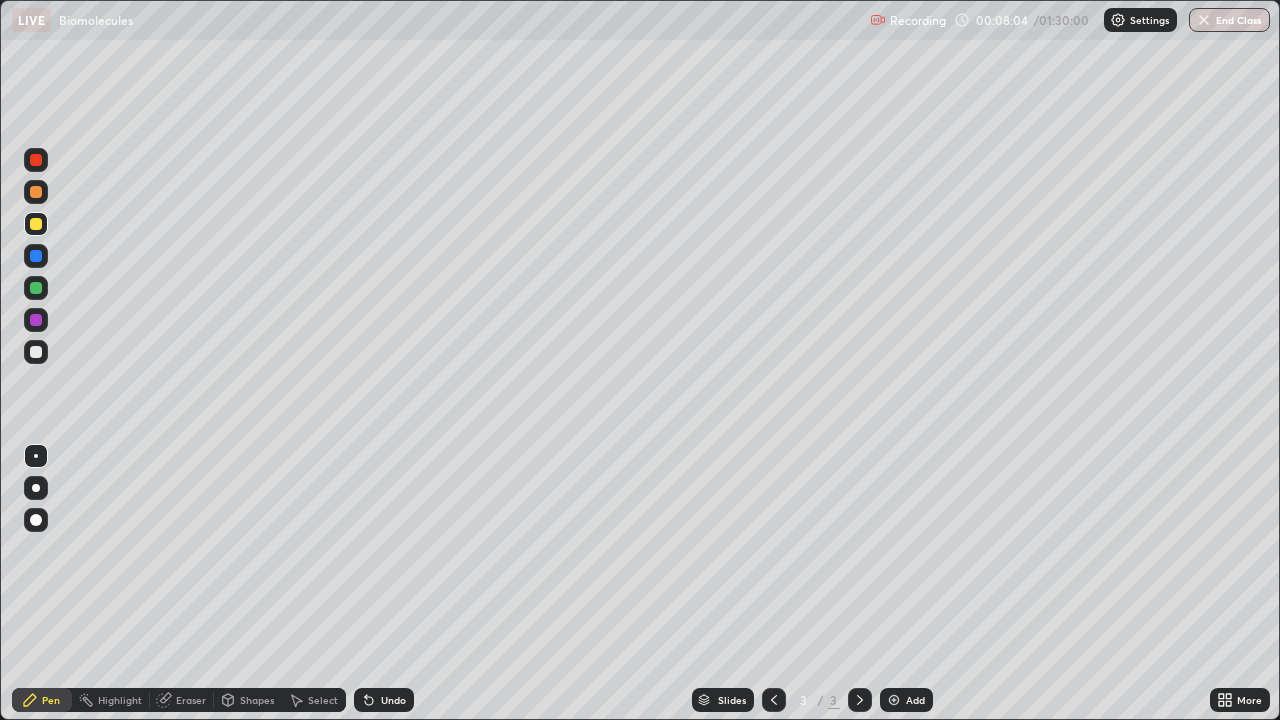 click on "Undo" at bounding box center (393, 700) 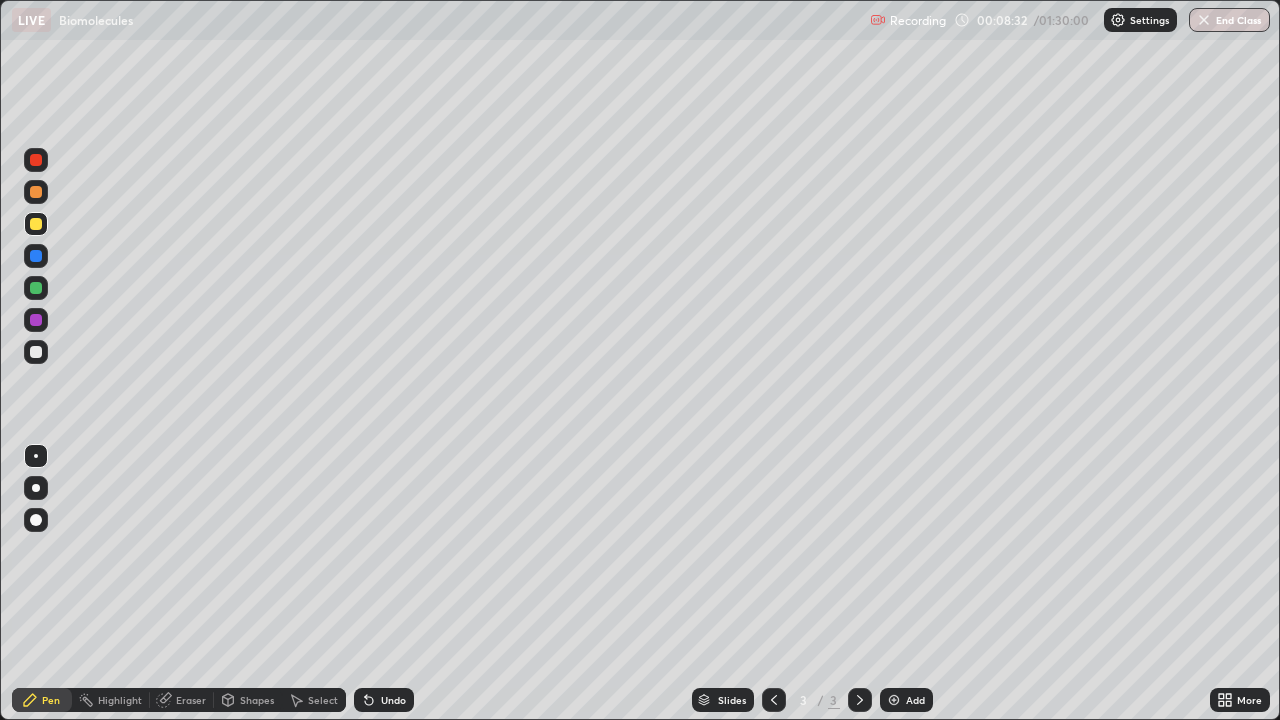 click at bounding box center (36, 288) 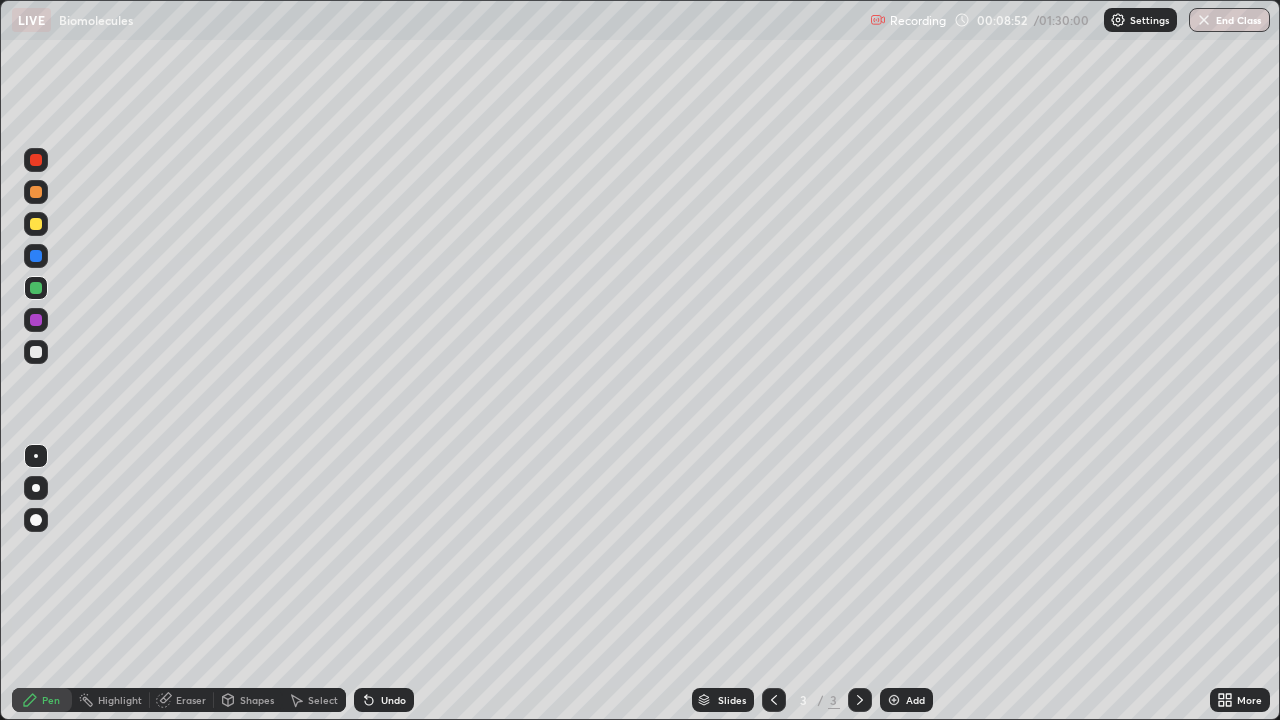 click 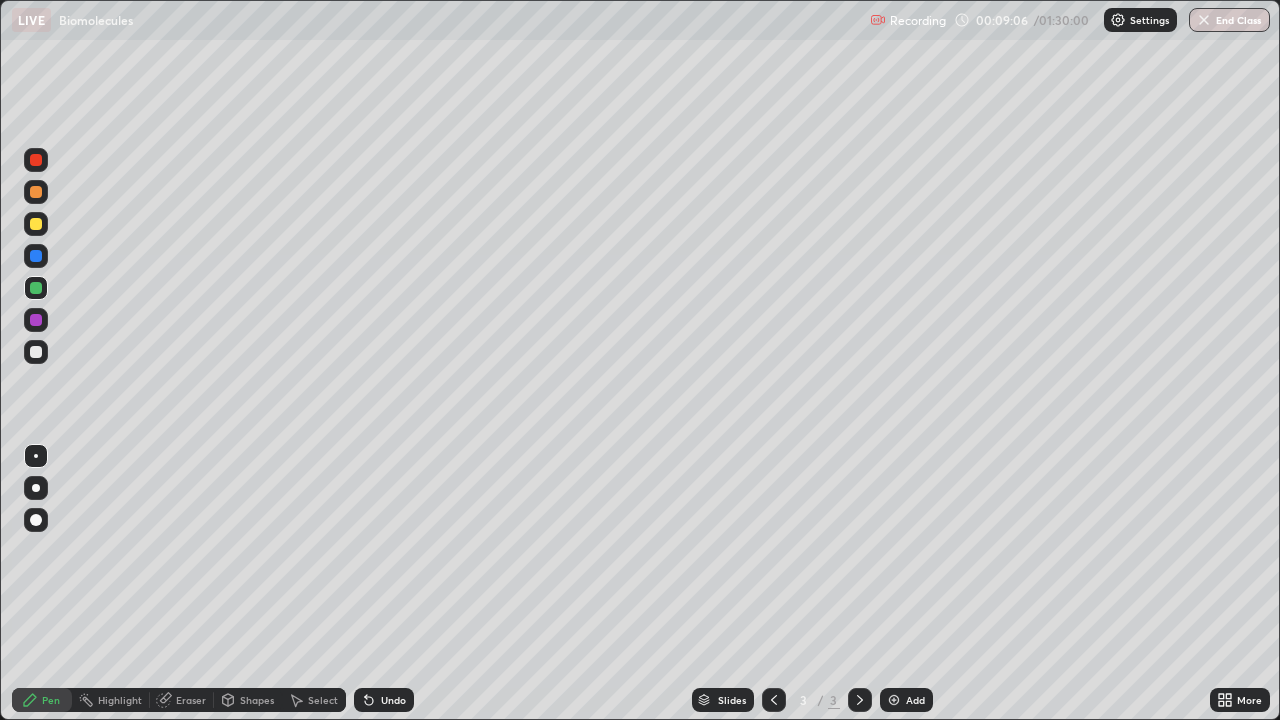 click at bounding box center [36, 352] 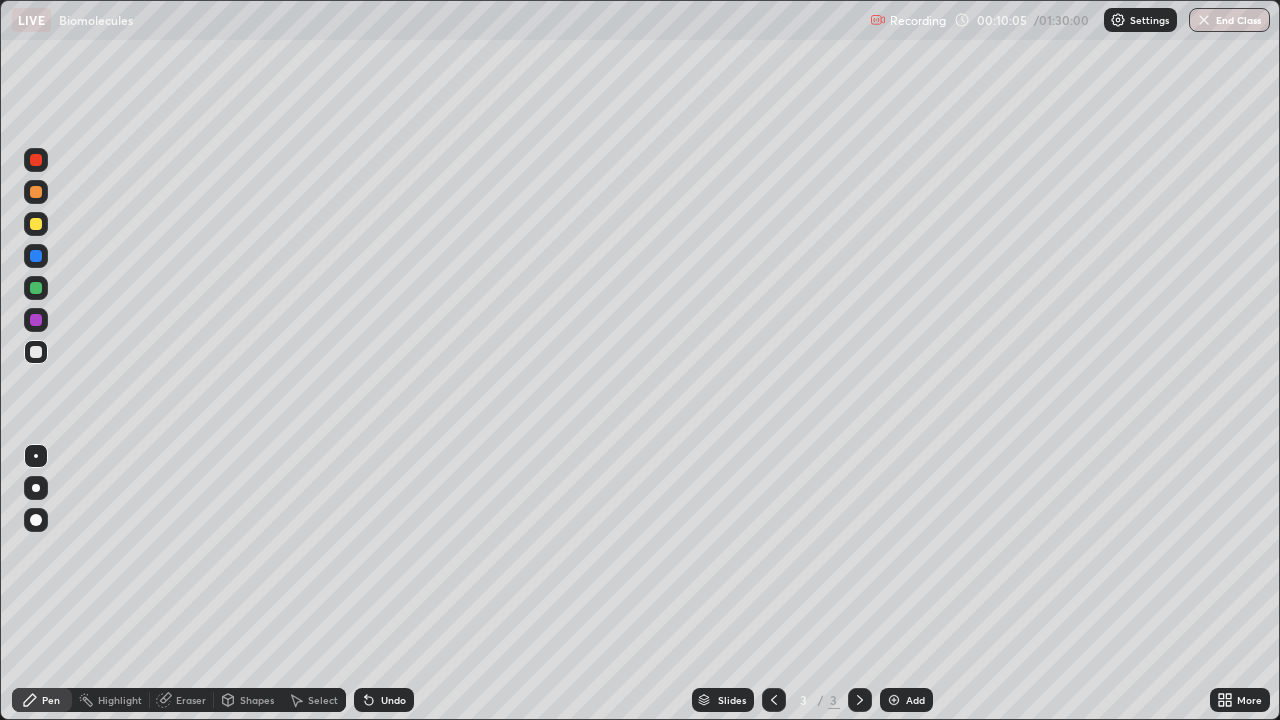 click 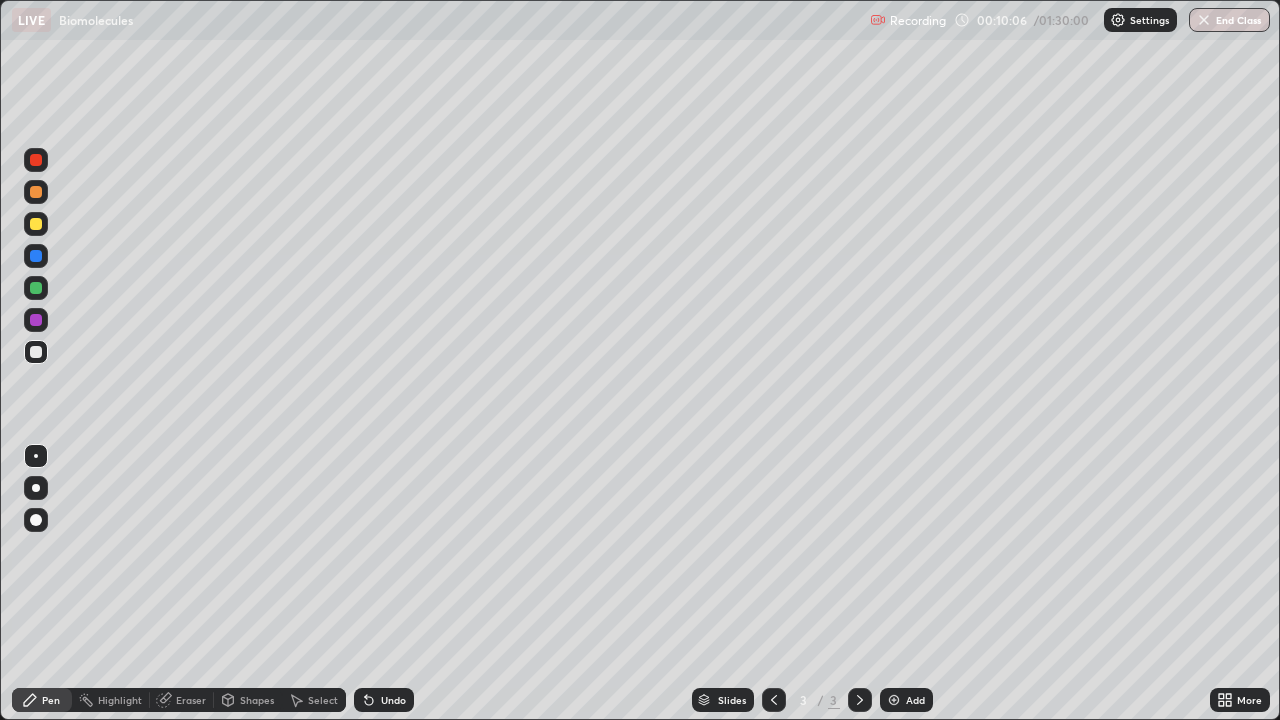 click 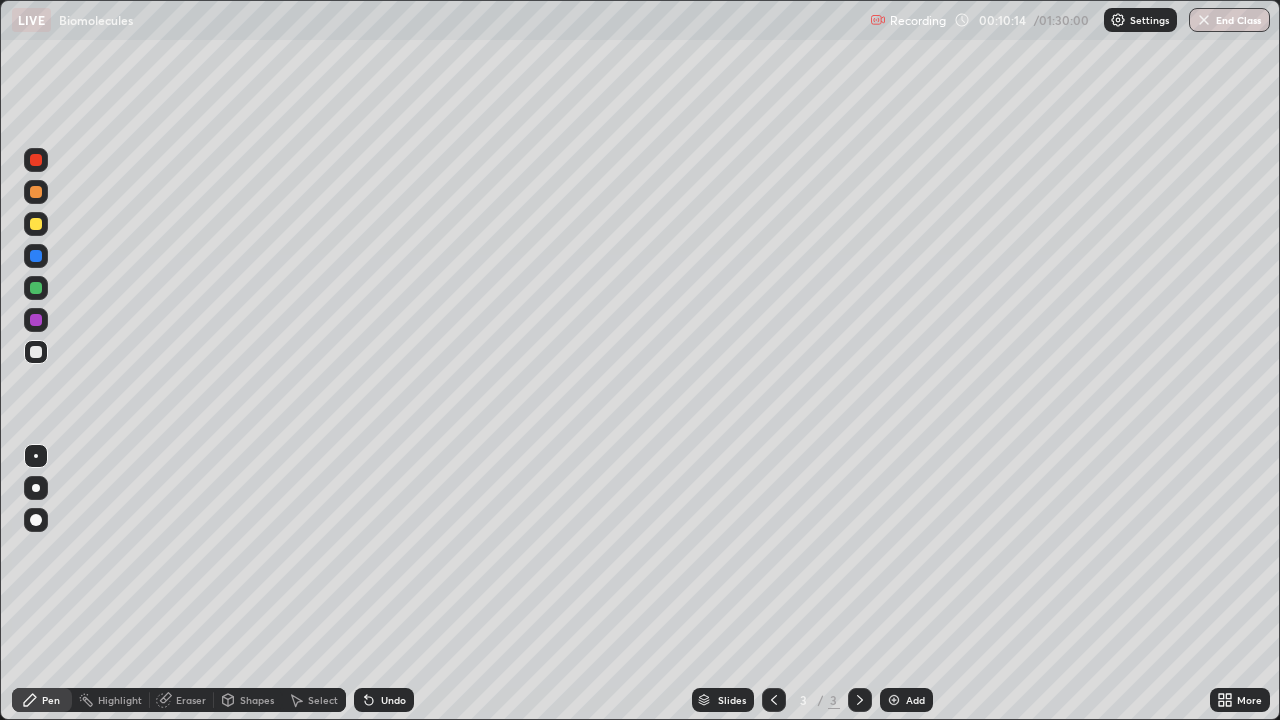 click on "Undo" at bounding box center [384, 700] 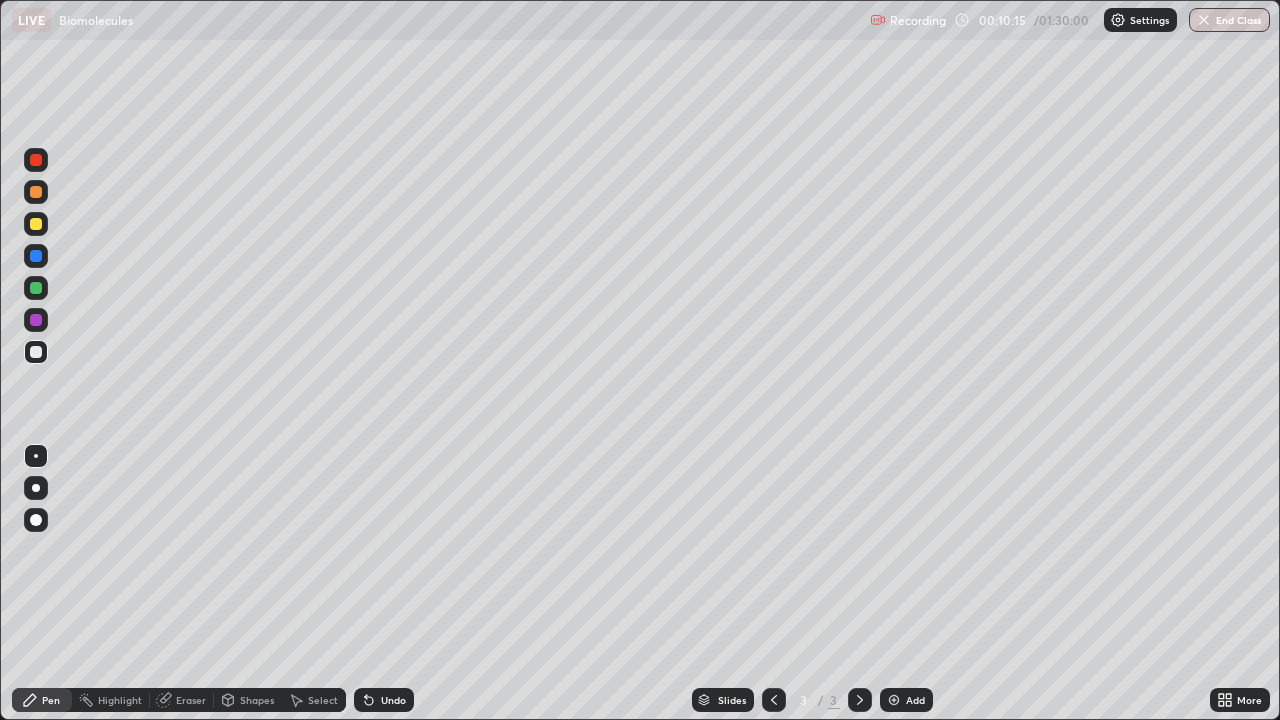 click on "Undo" at bounding box center (393, 700) 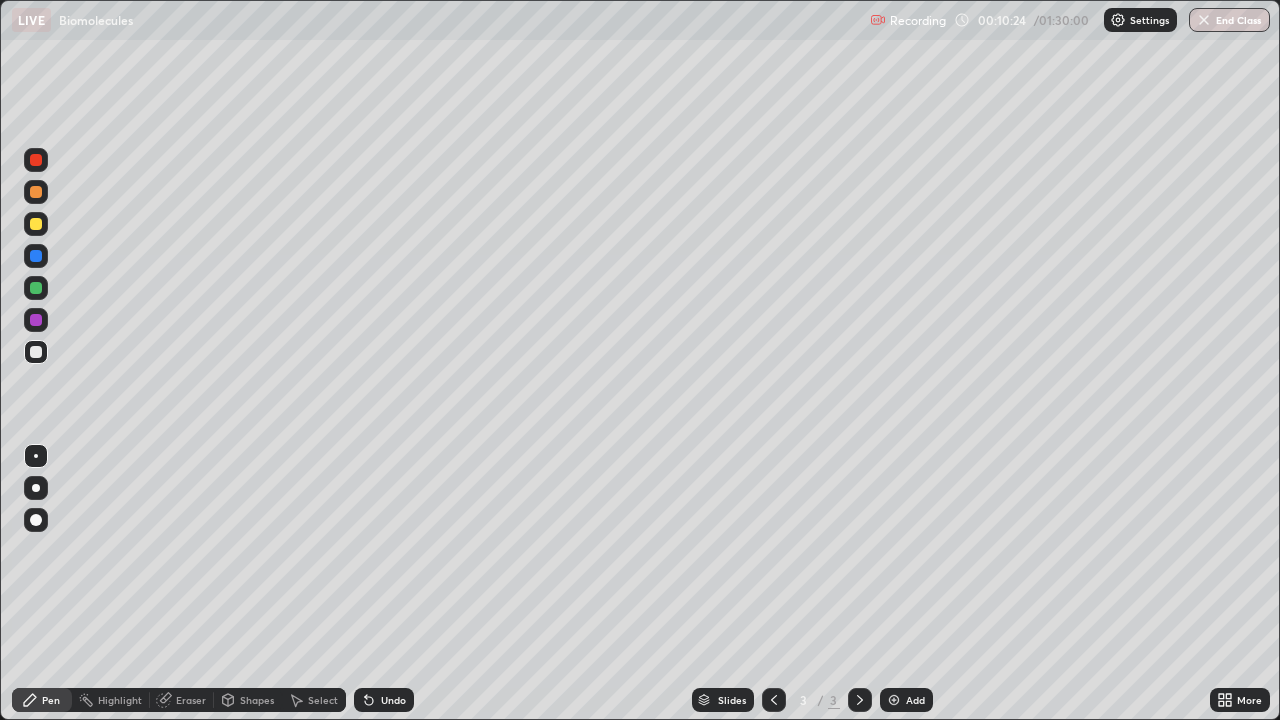 click at bounding box center [36, 288] 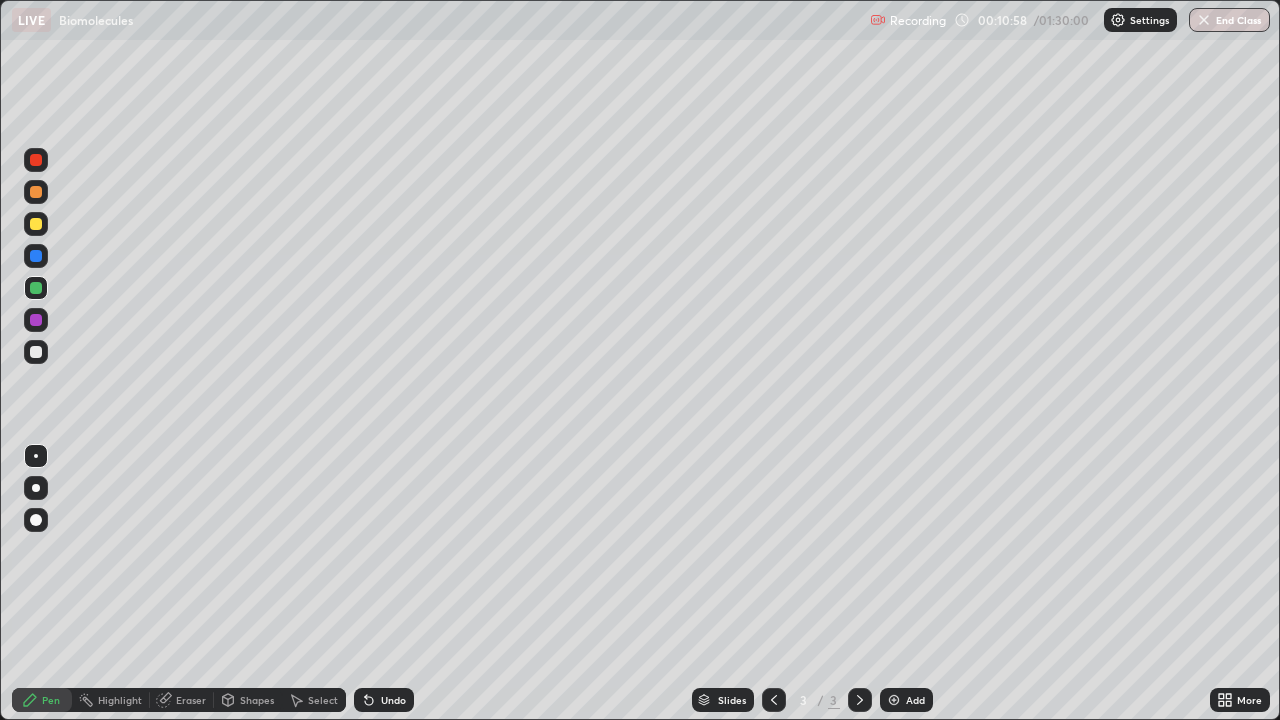 click at bounding box center (36, 352) 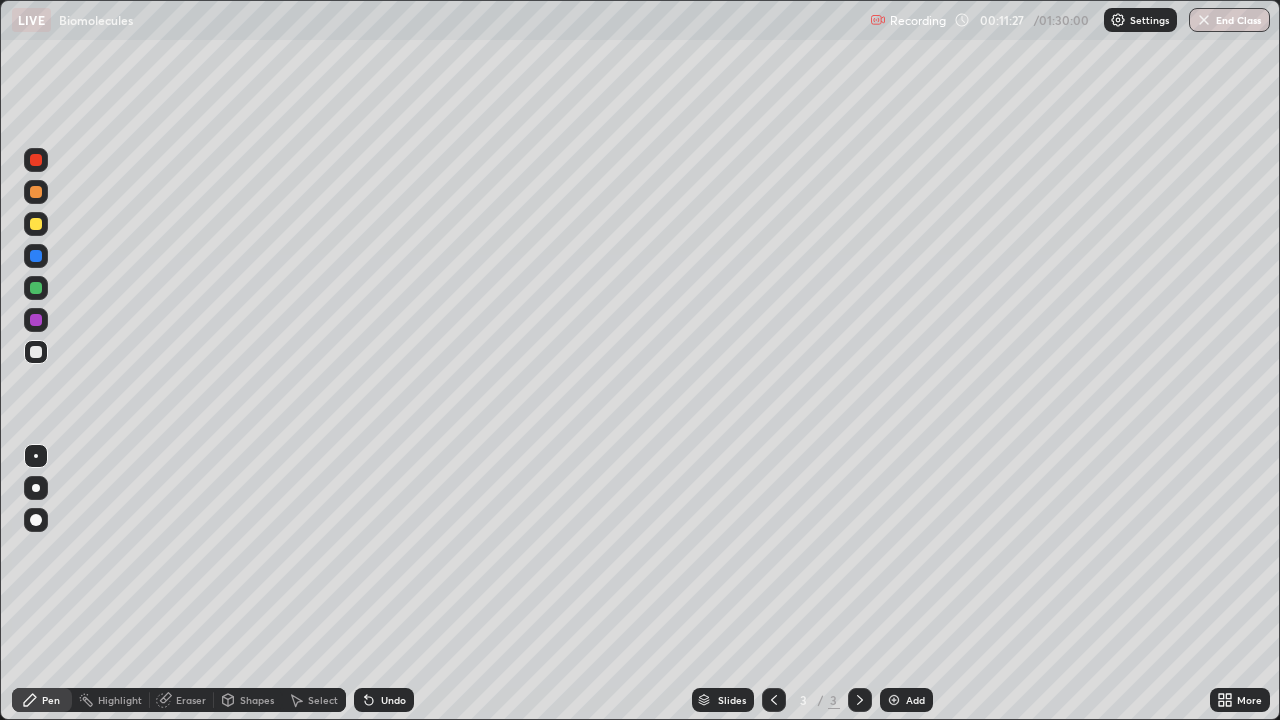 click at bounding box center [36, 488] 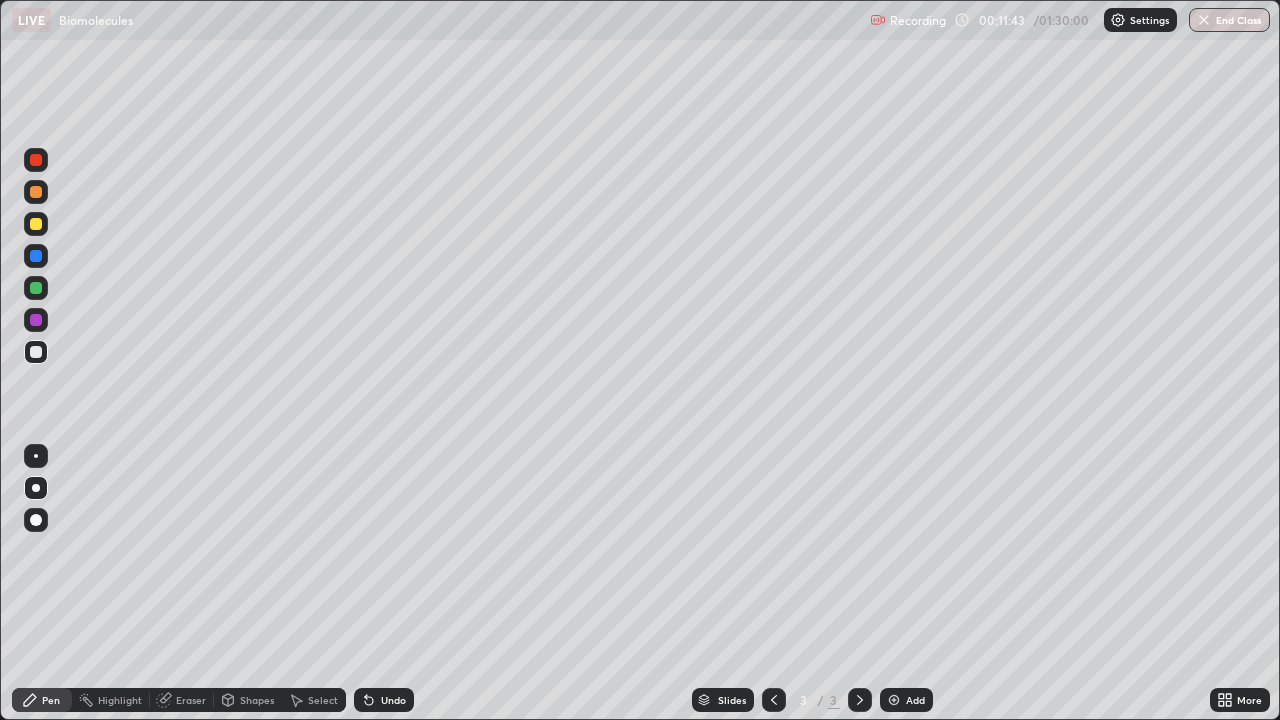 click on "Eraser" at bounding box center (191, 700) 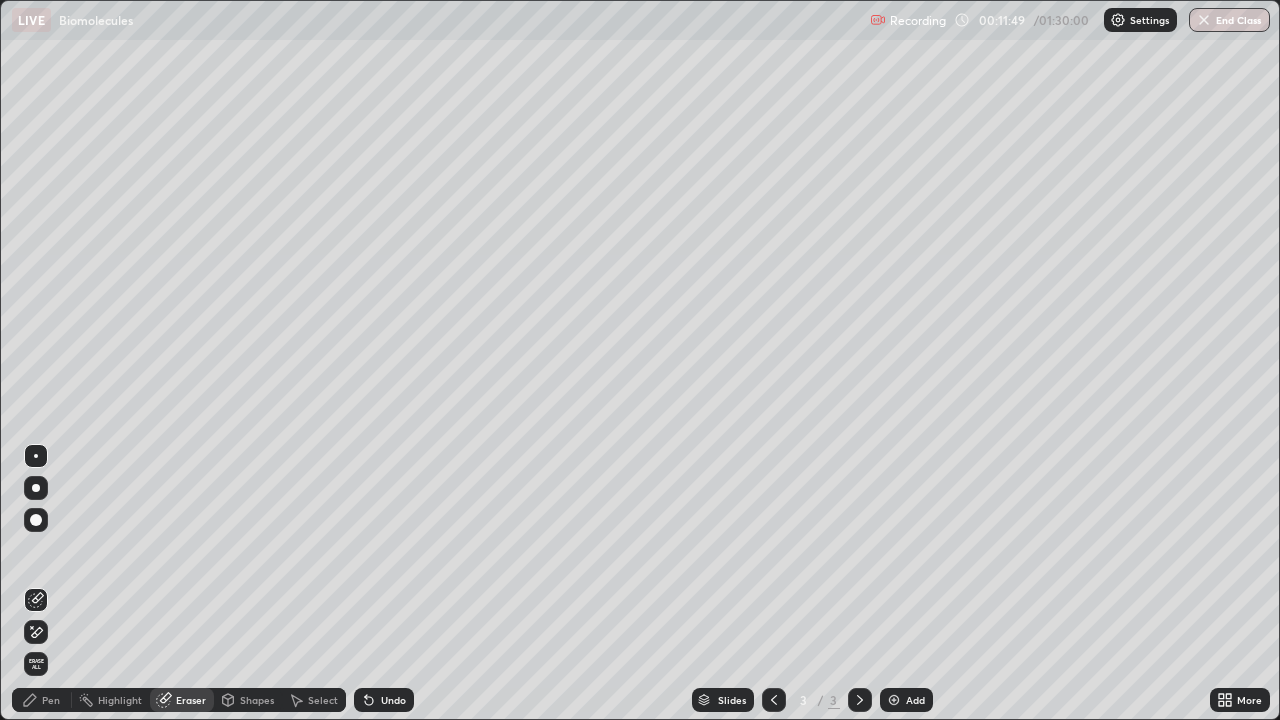 click on "Pen" at bounding box center (51, 700) 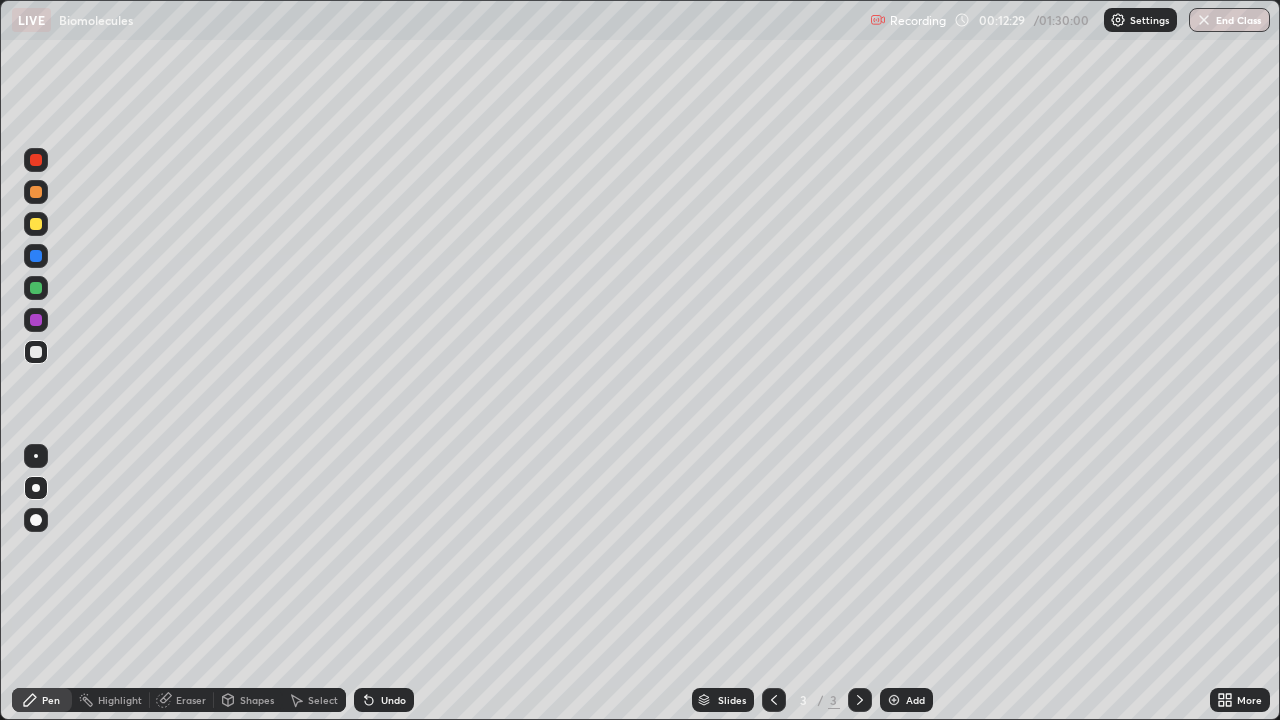 click at bounding box center [36, 456] 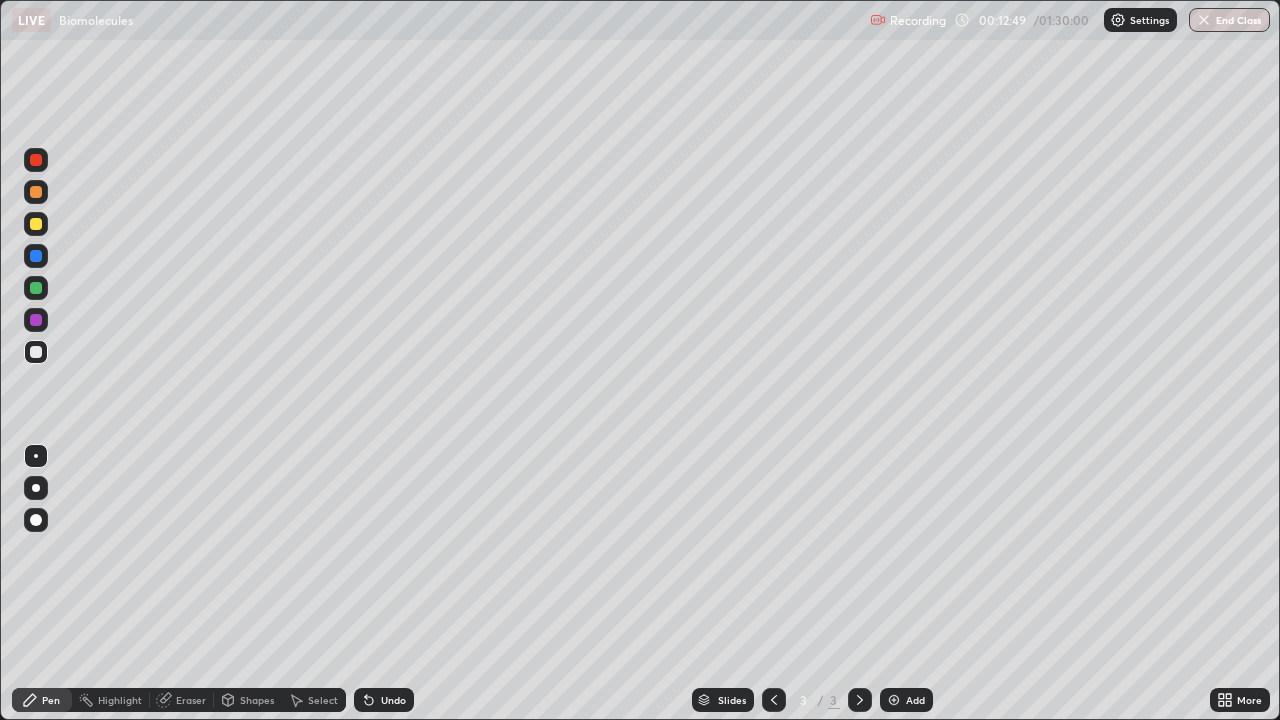 click at bounding box center (36, 224) 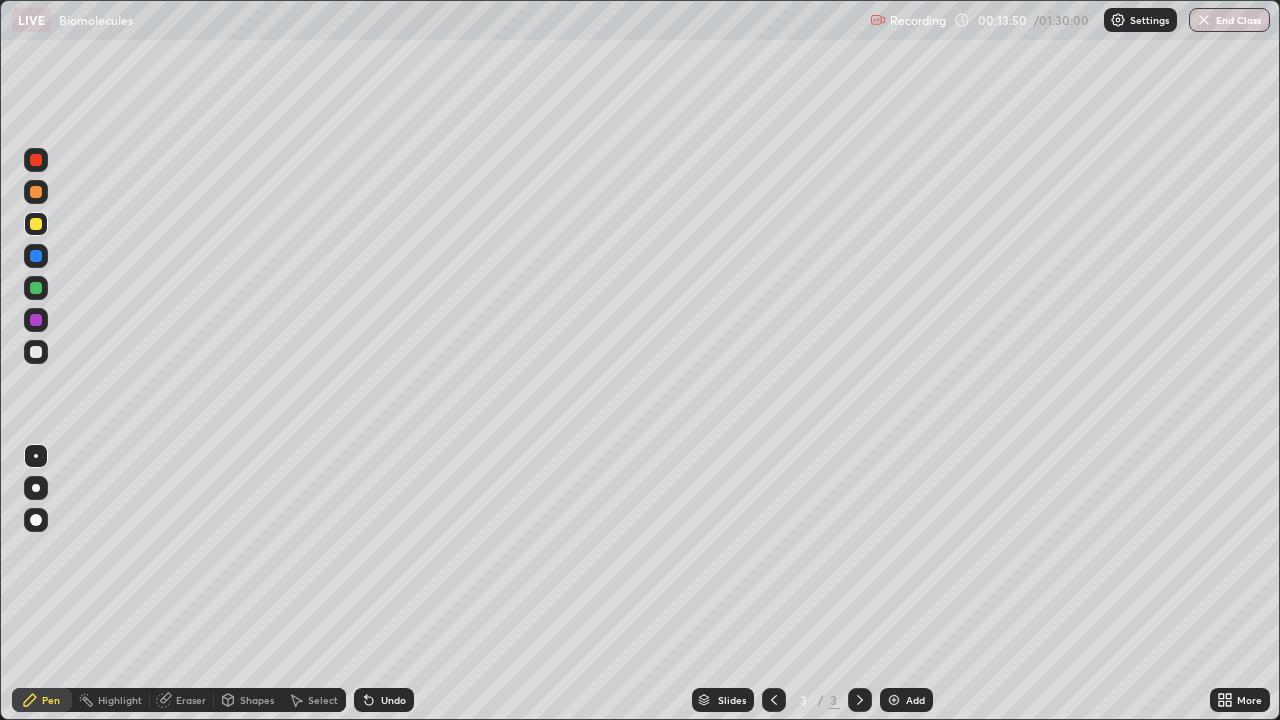 click on "Undo" at bounding box center [393, 700] 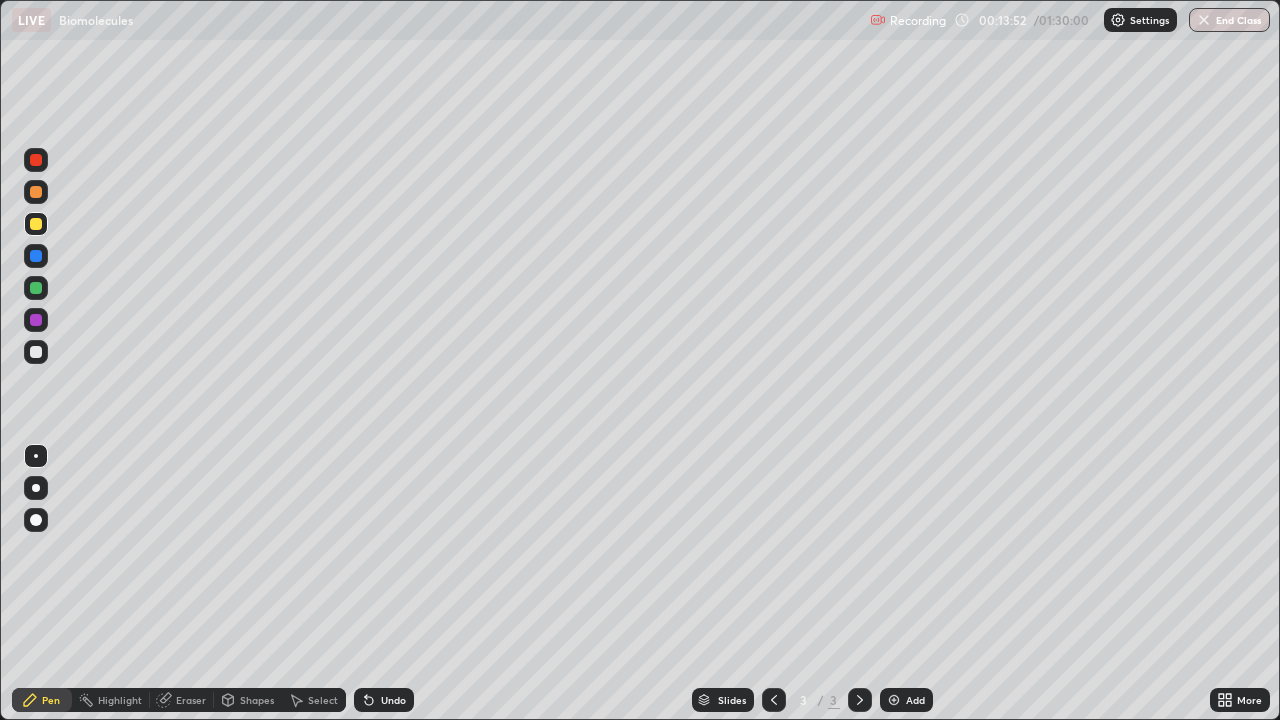 click at bounding box center [36, 352] 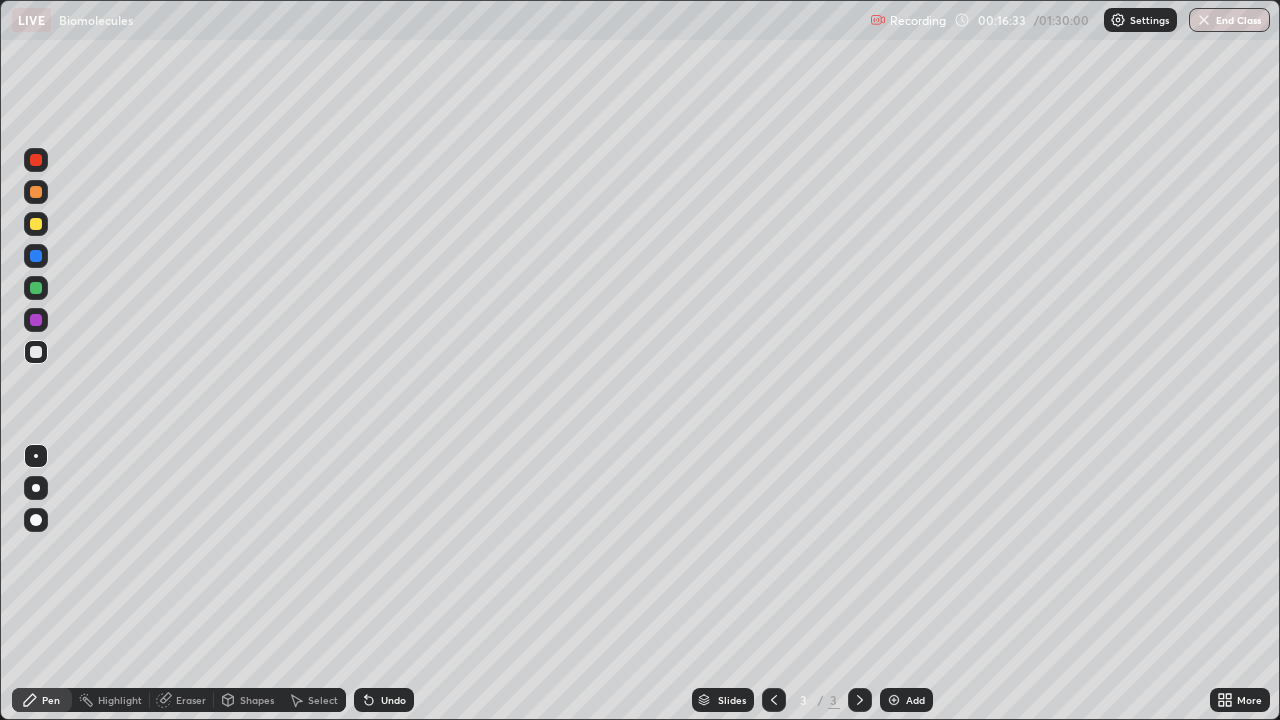 click on "Add" at bounding box center (915, 700) 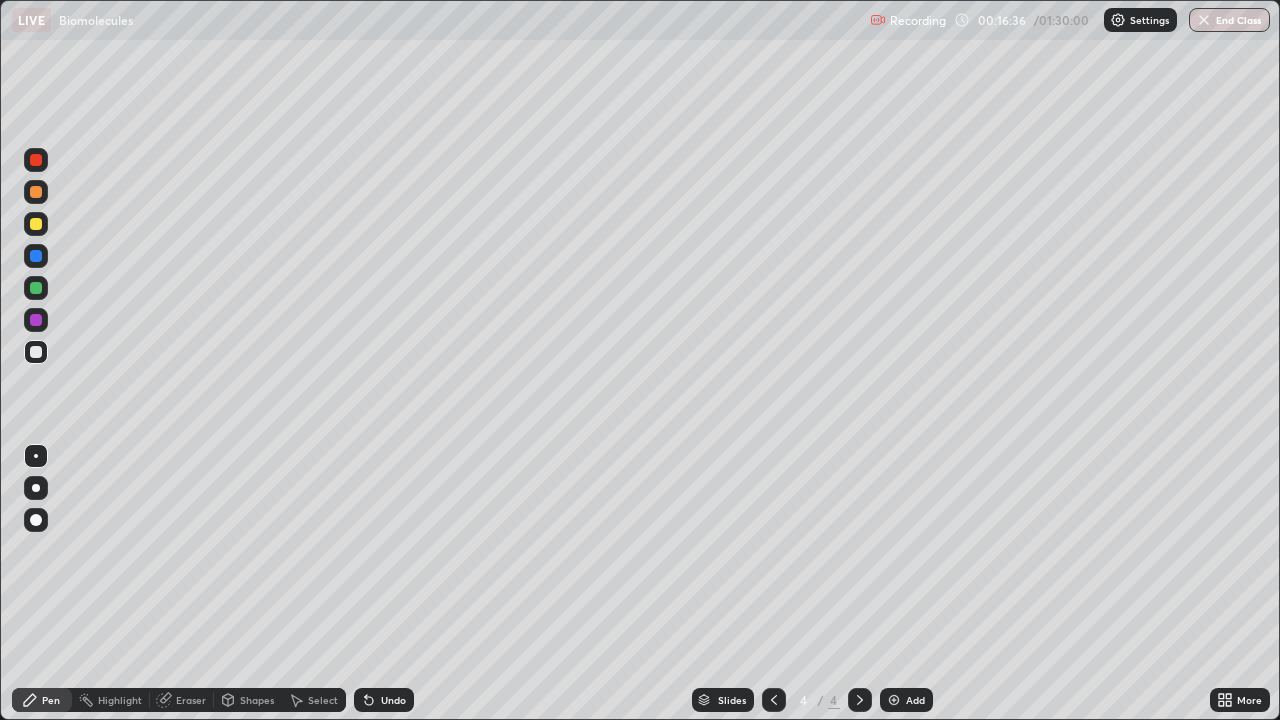 click at bounding box center [36, 488] 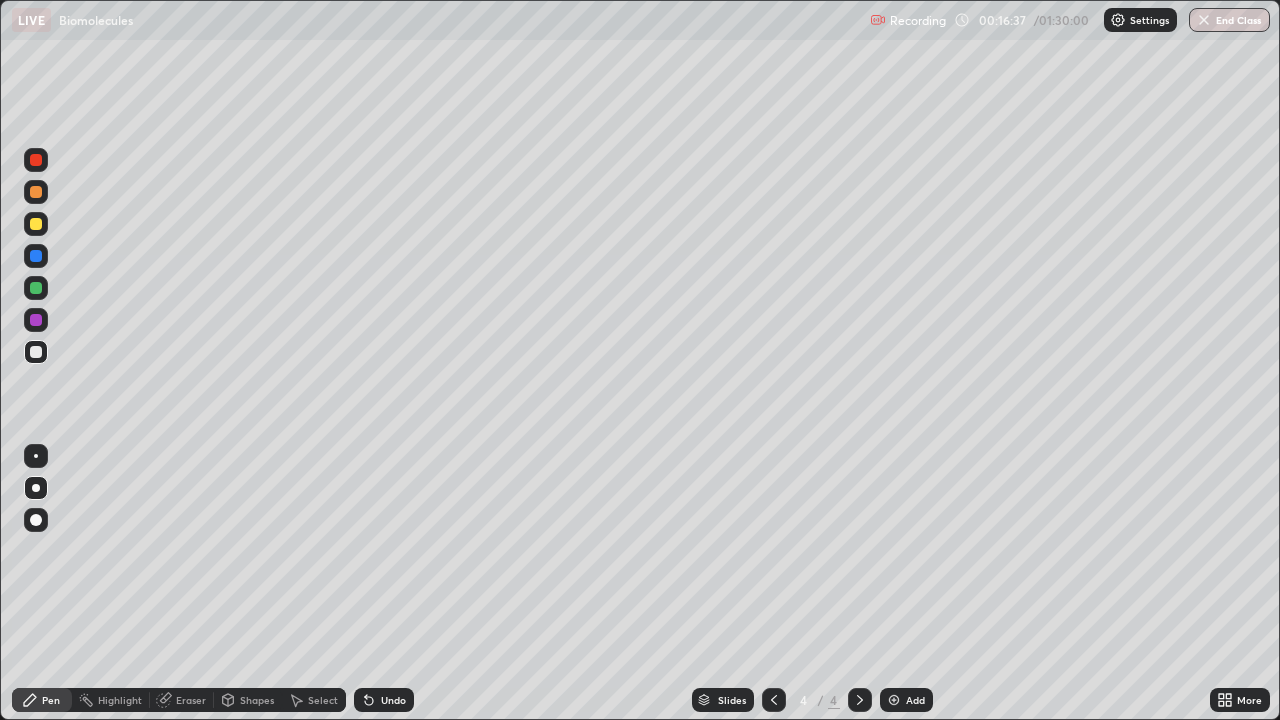 click at bounding box center [36, 224] 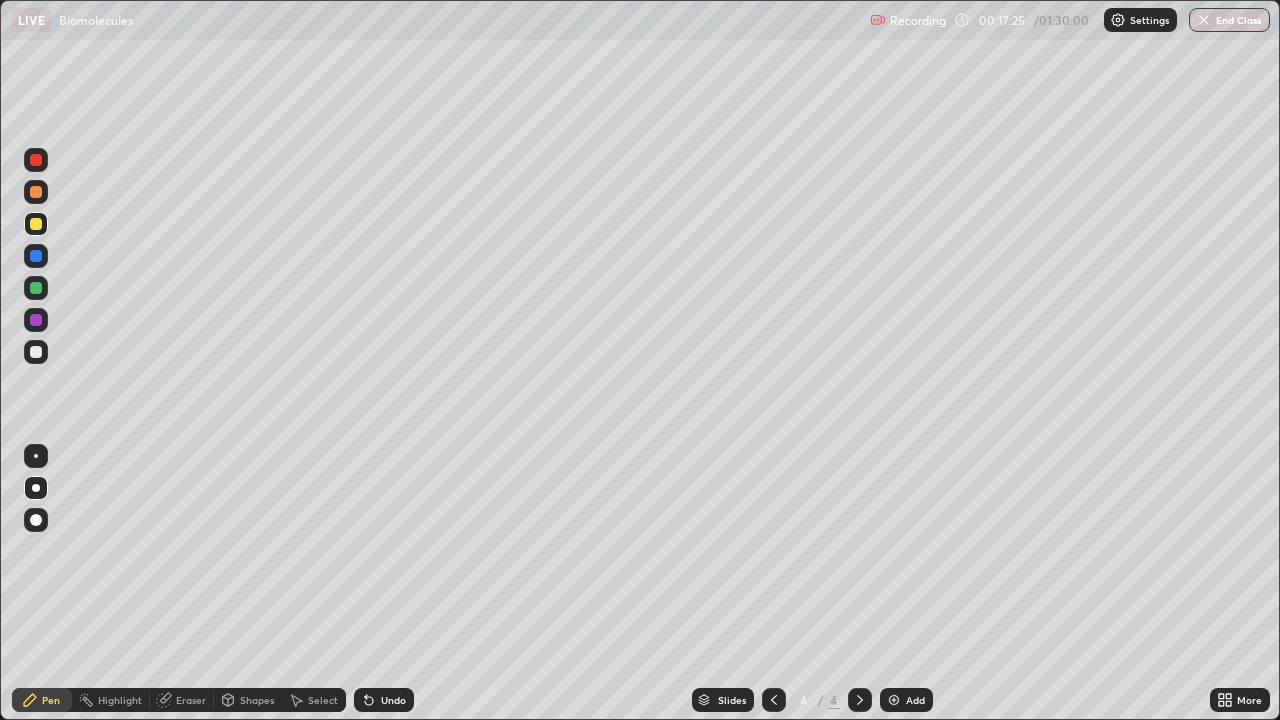 click at bounding box center [36, 352] 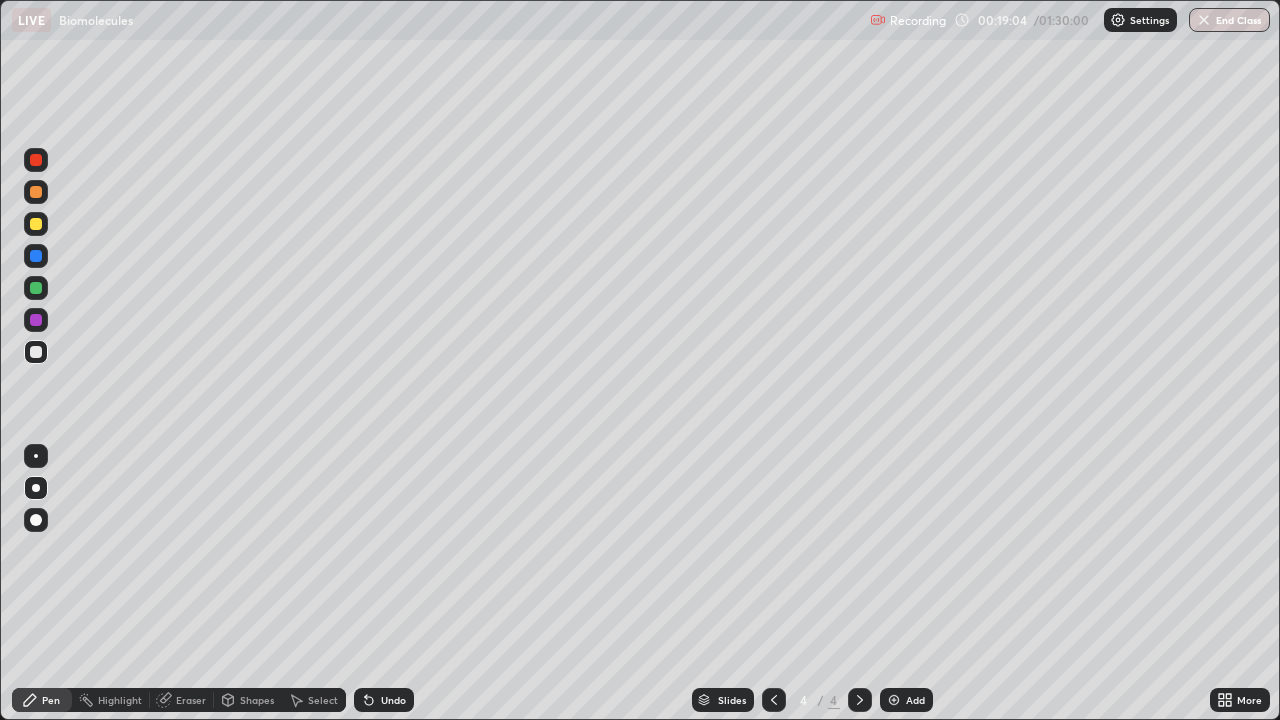 click on "Undo" at bounding box center [393, 700] 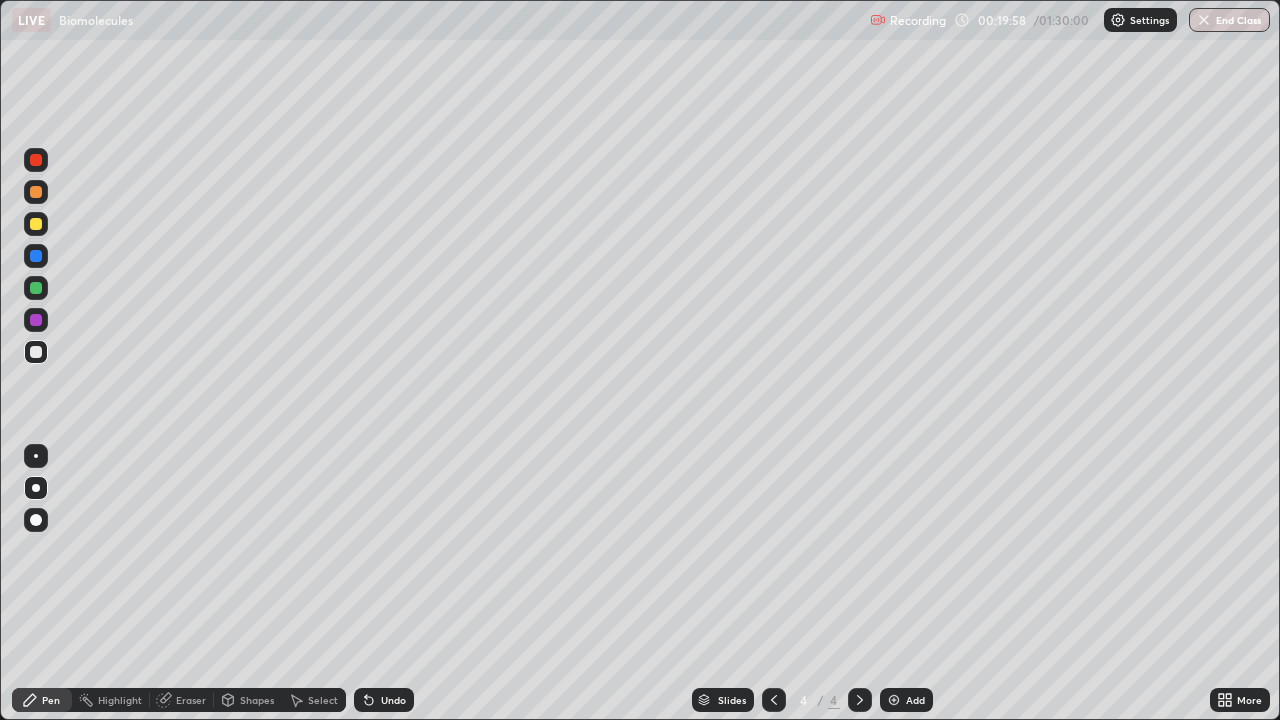 click at bounding box center [36, 224] 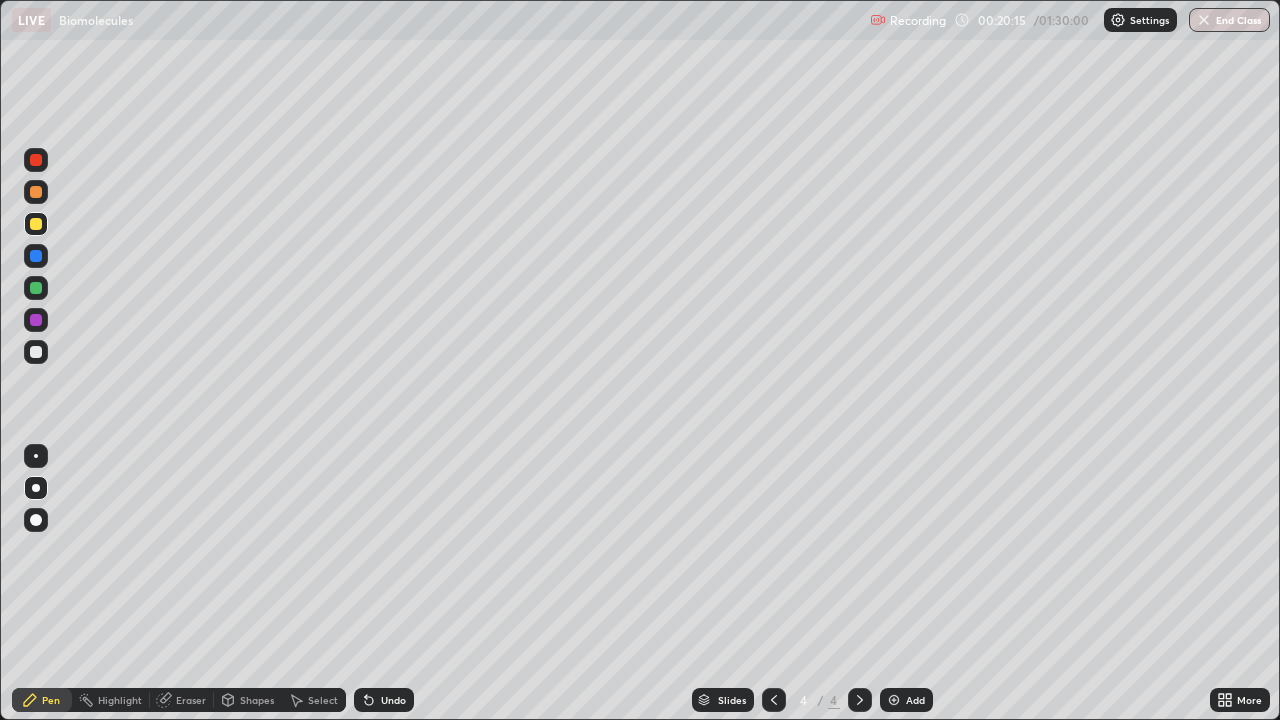 click on "Eraser" at bounding box center [191, 700] 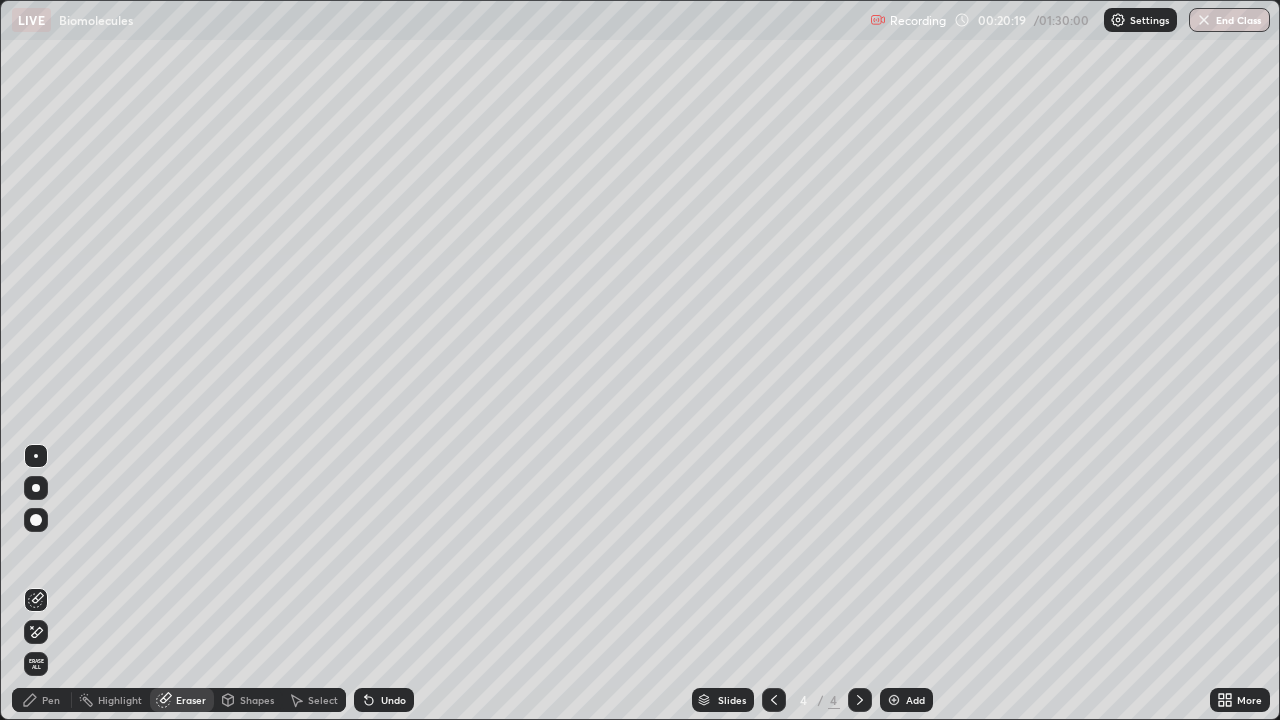 click on "Pen" at bounding box center (51, 700) 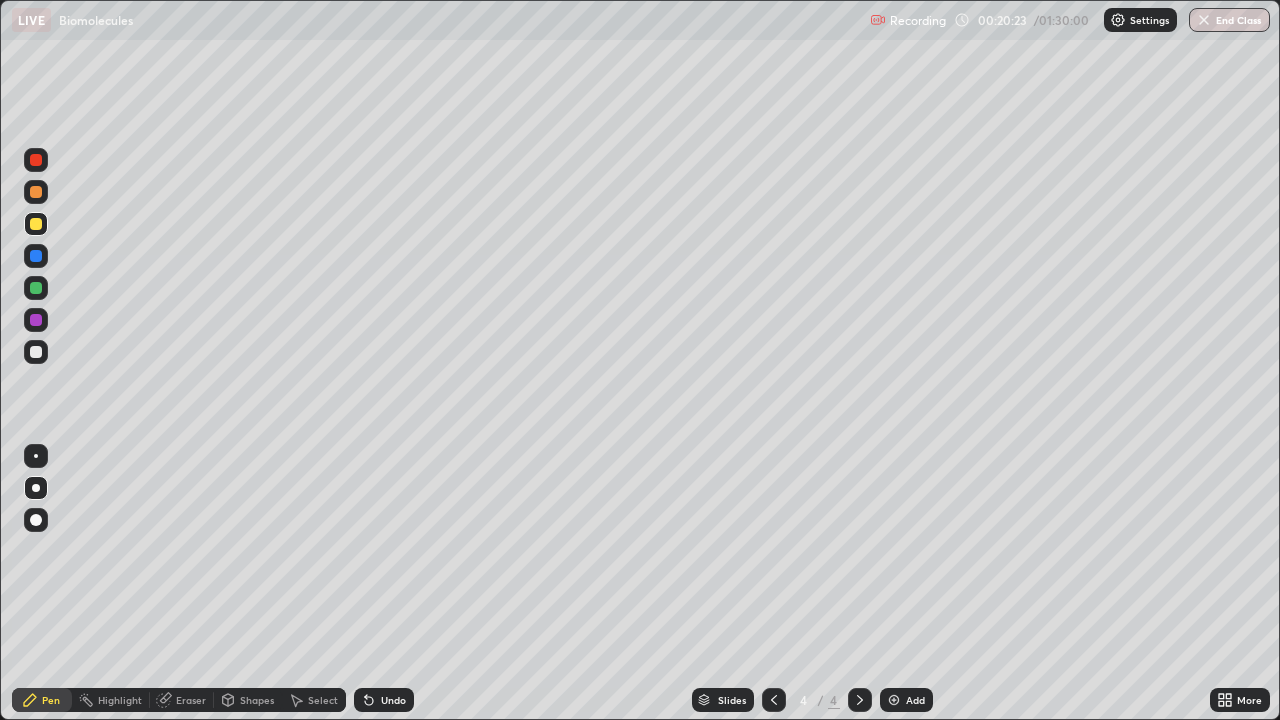 click at bounding box center (36, 352) 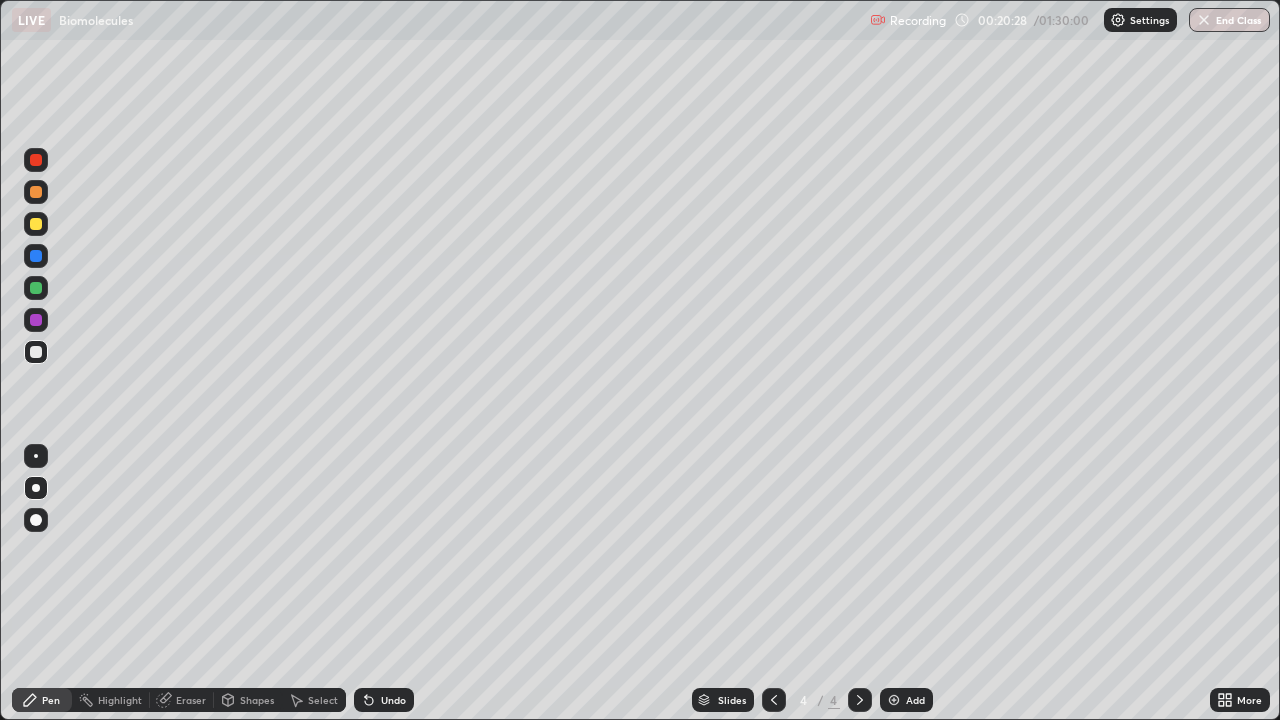 click at bounding box center (36, 224) 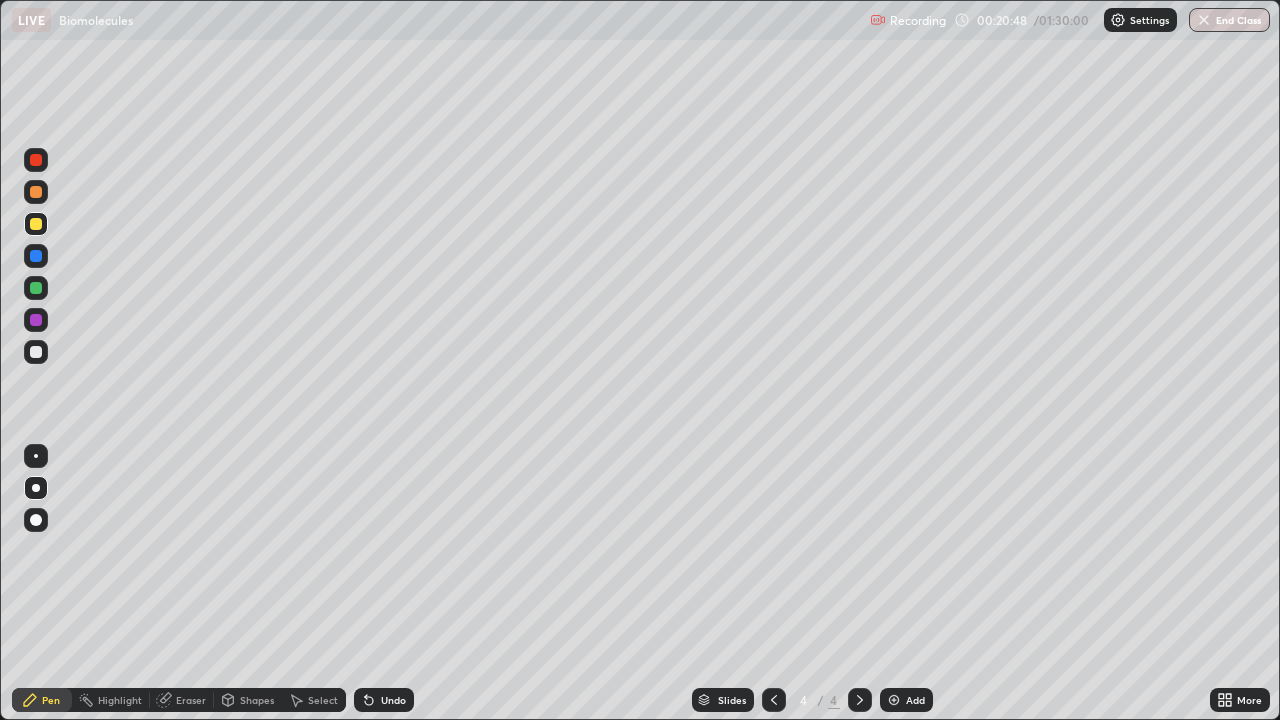 click at bounding box center (36, 288) 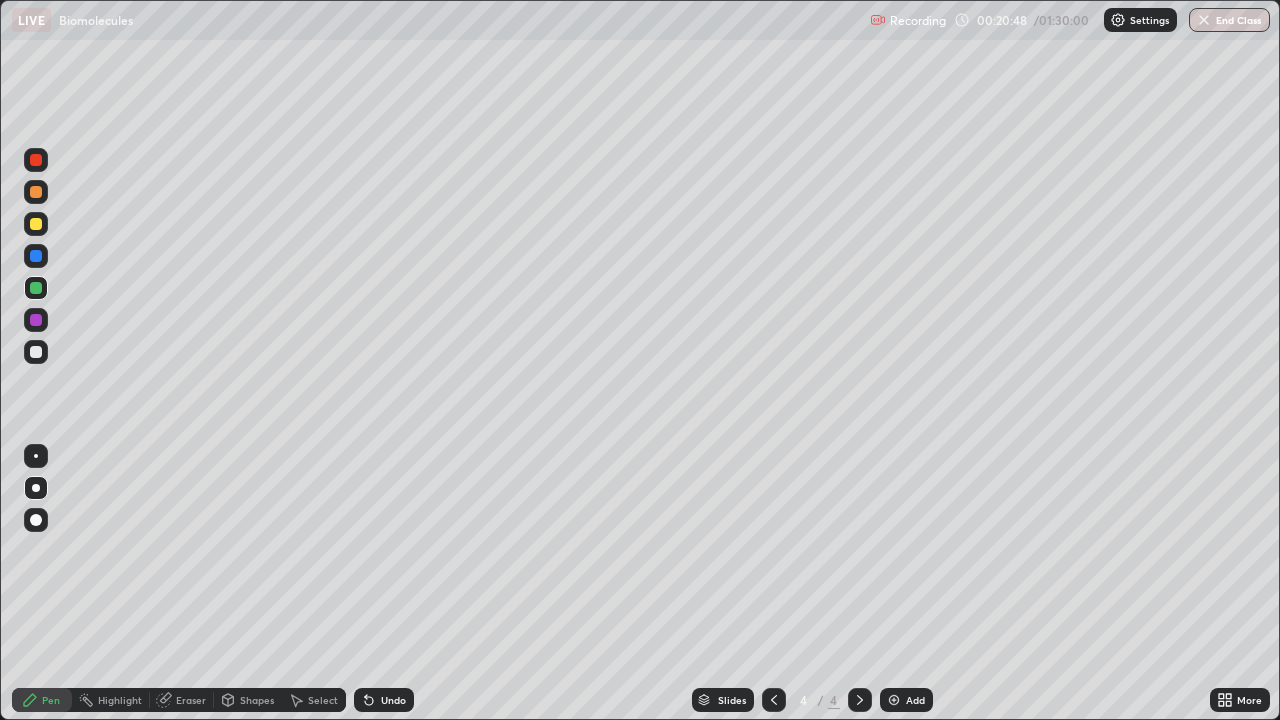click at bounding box center (36, 456) 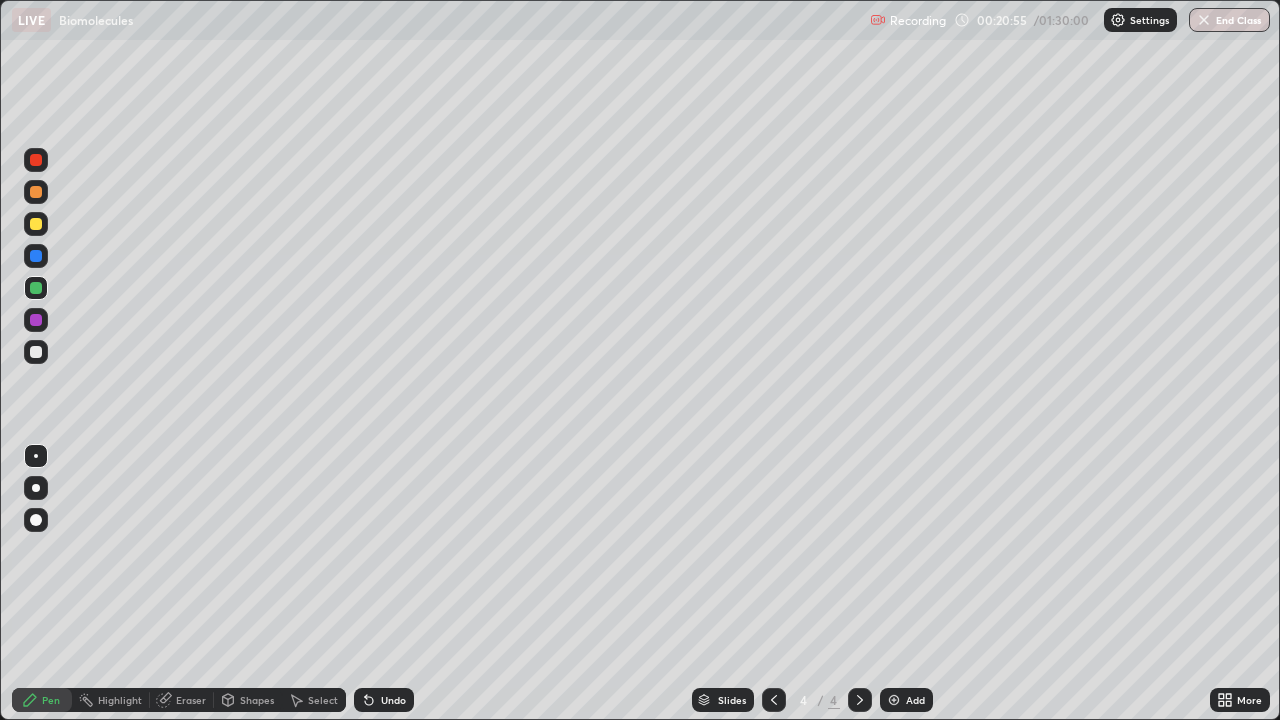 click at bounding box center (36, 488) 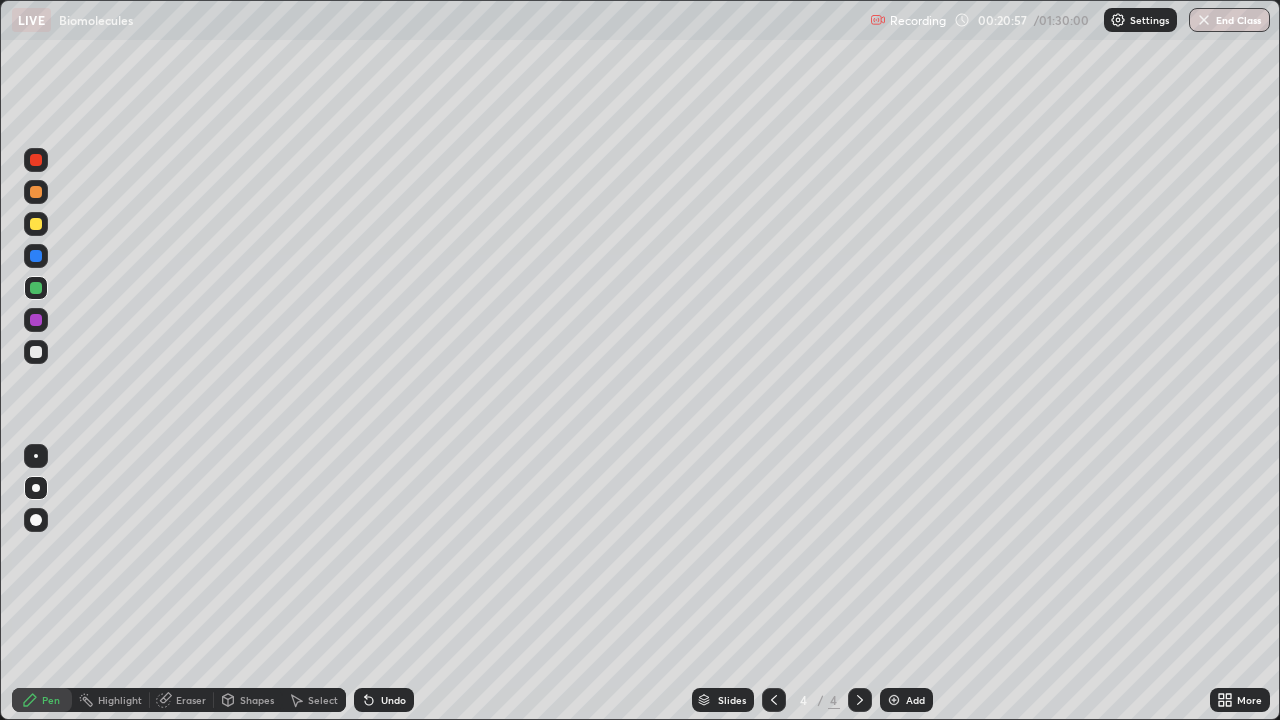 click at bounding box center [36, 352] 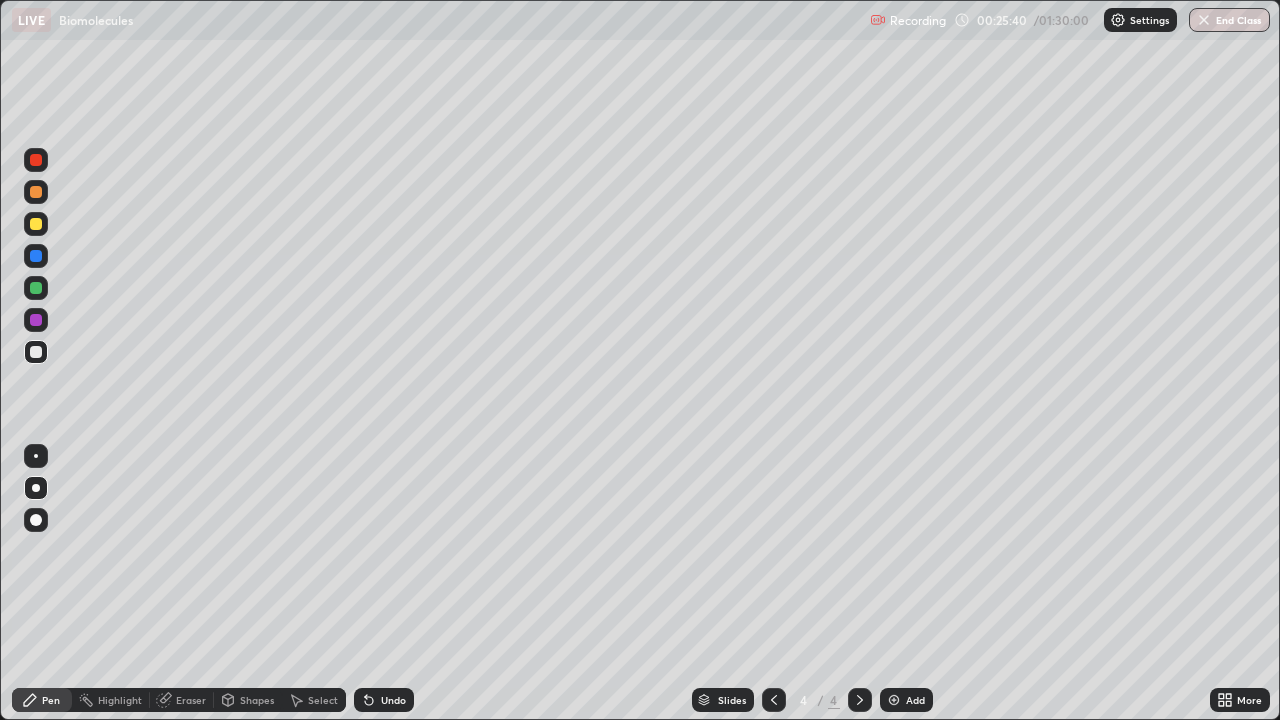 click on "Add" at bounding box center [906, 700] 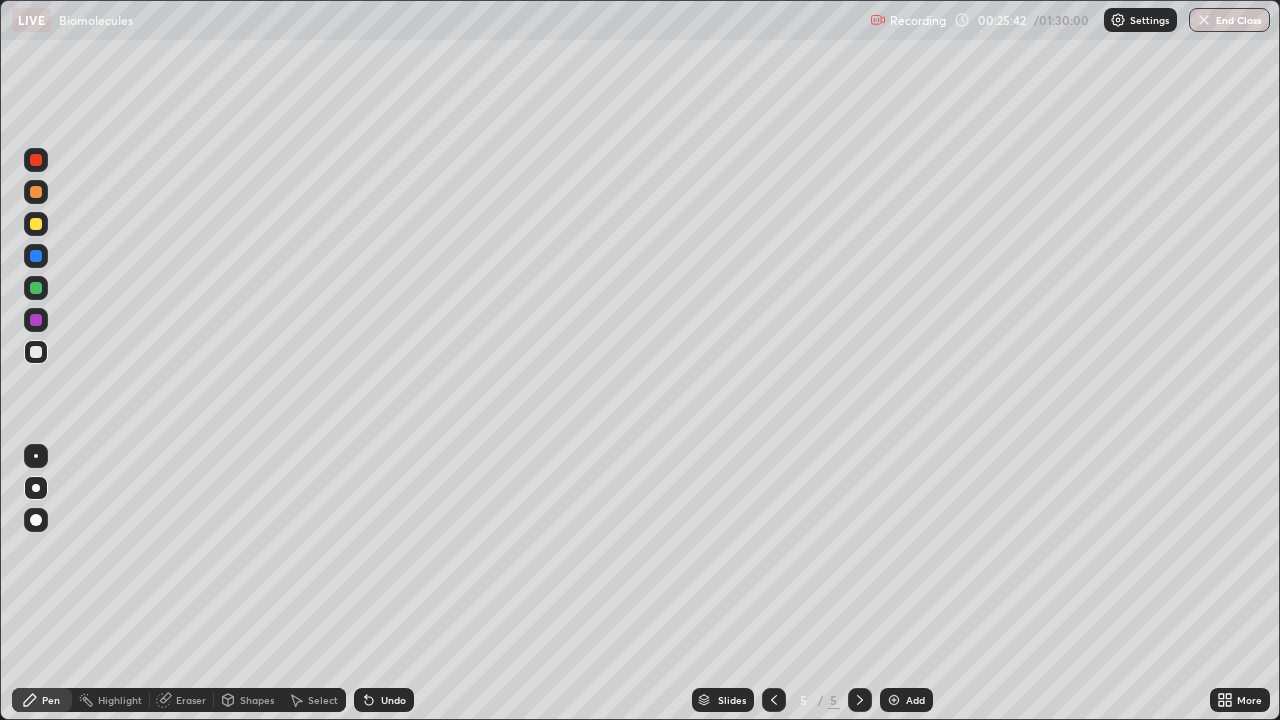 click at bounding box center [36, 224] 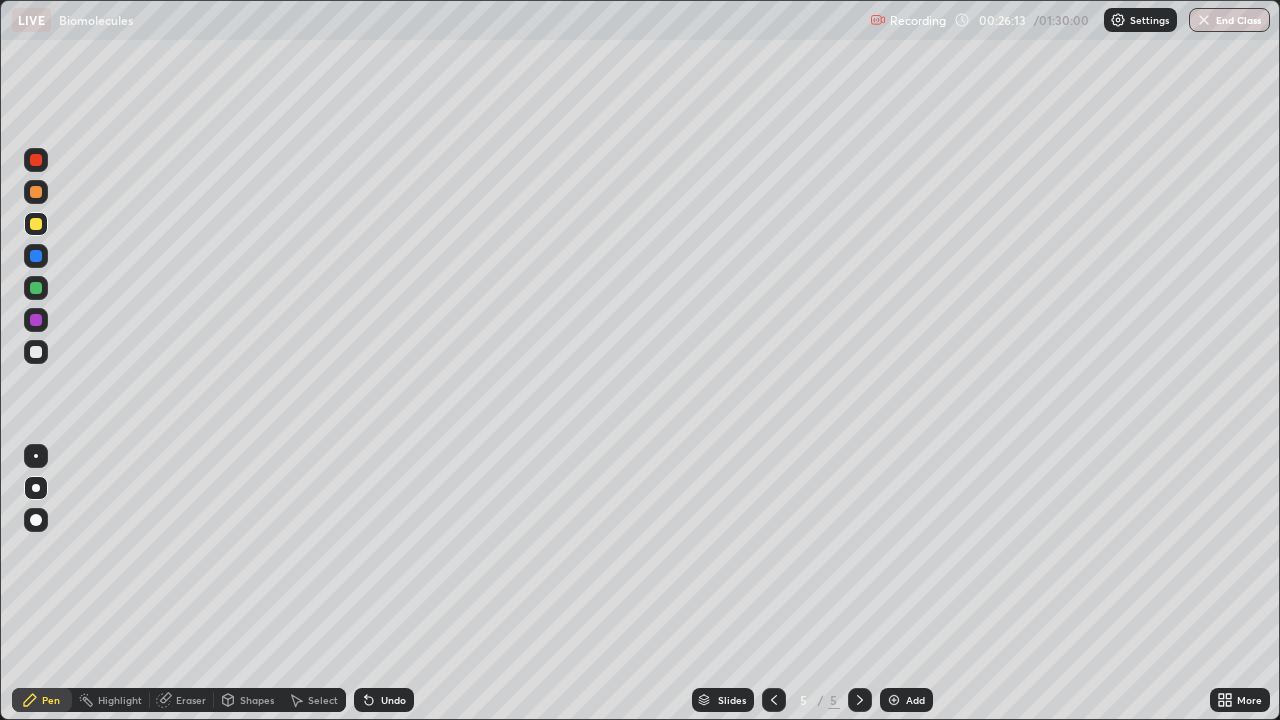 click at bounding box center [36, 352] 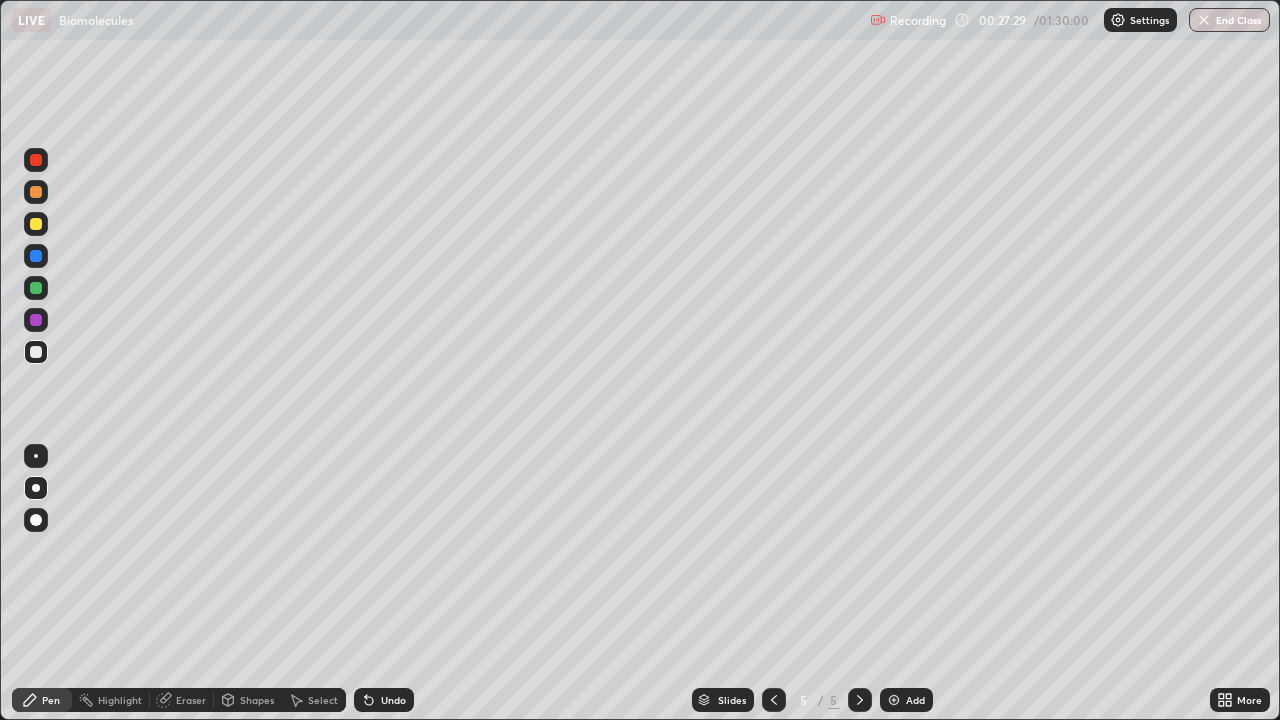 click at bounding box center [36, 456] 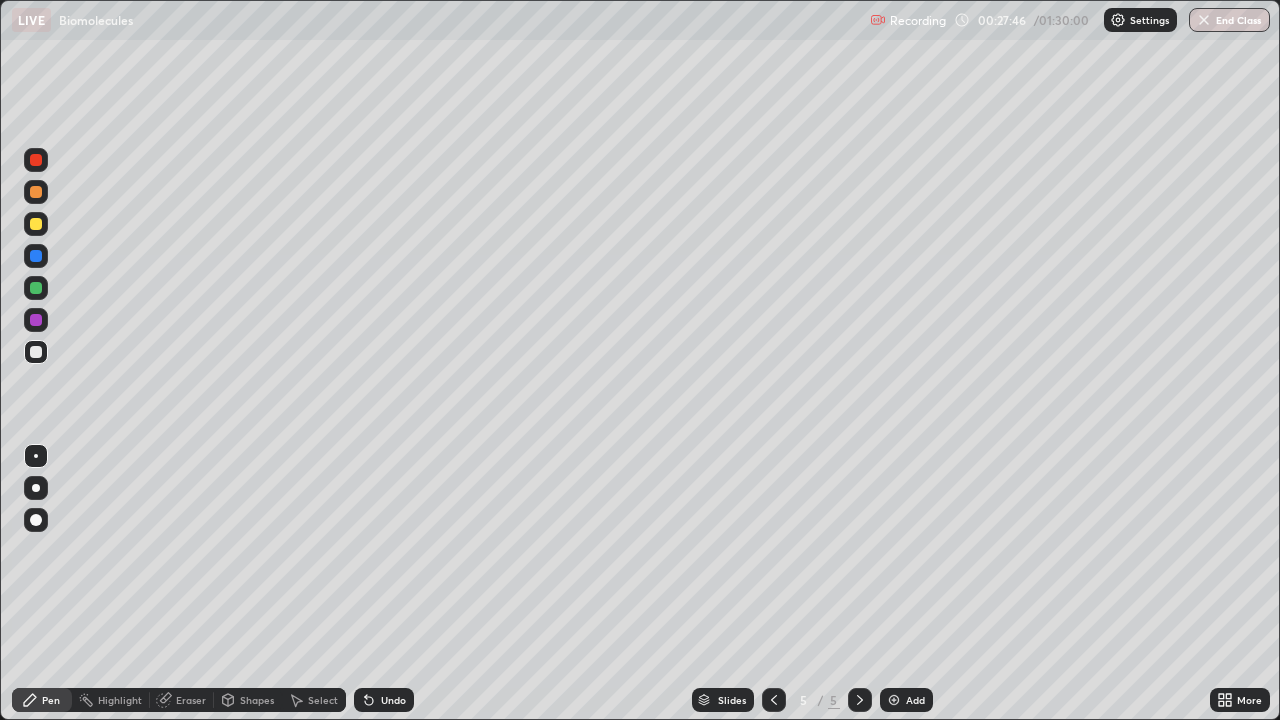 click at bounding box center [36, 488] 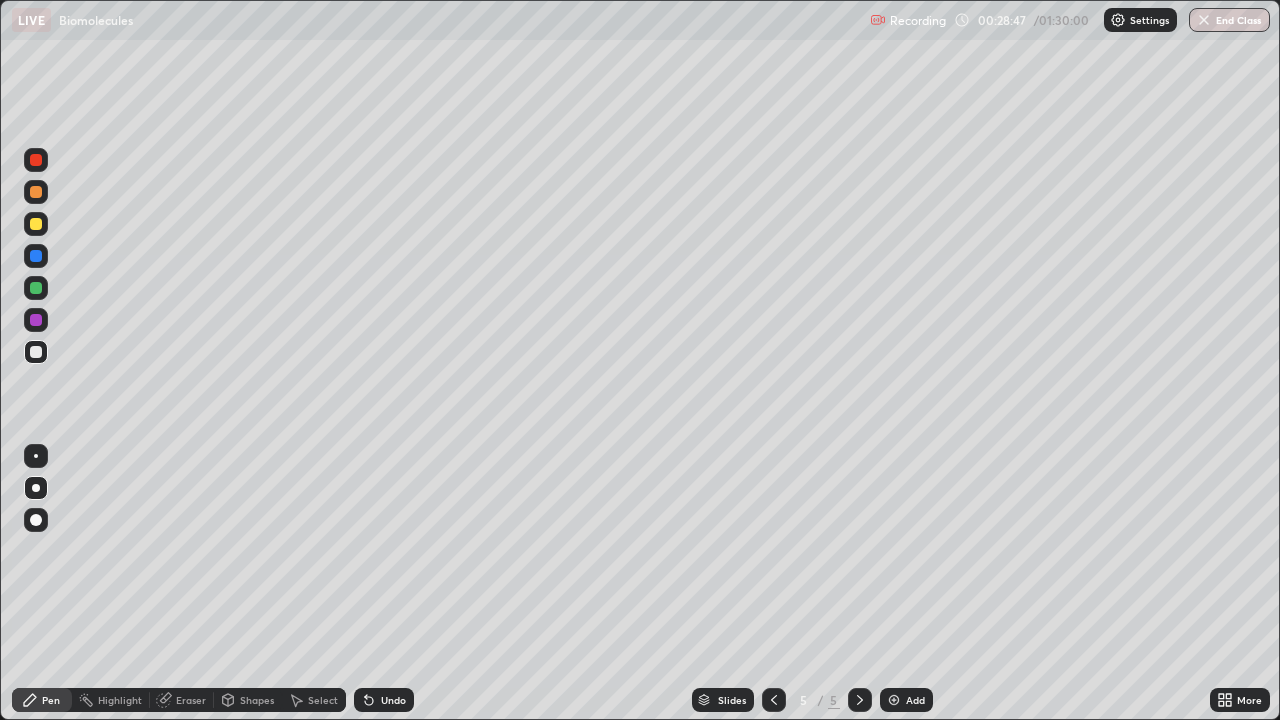 click at bounding box center [36, 456] 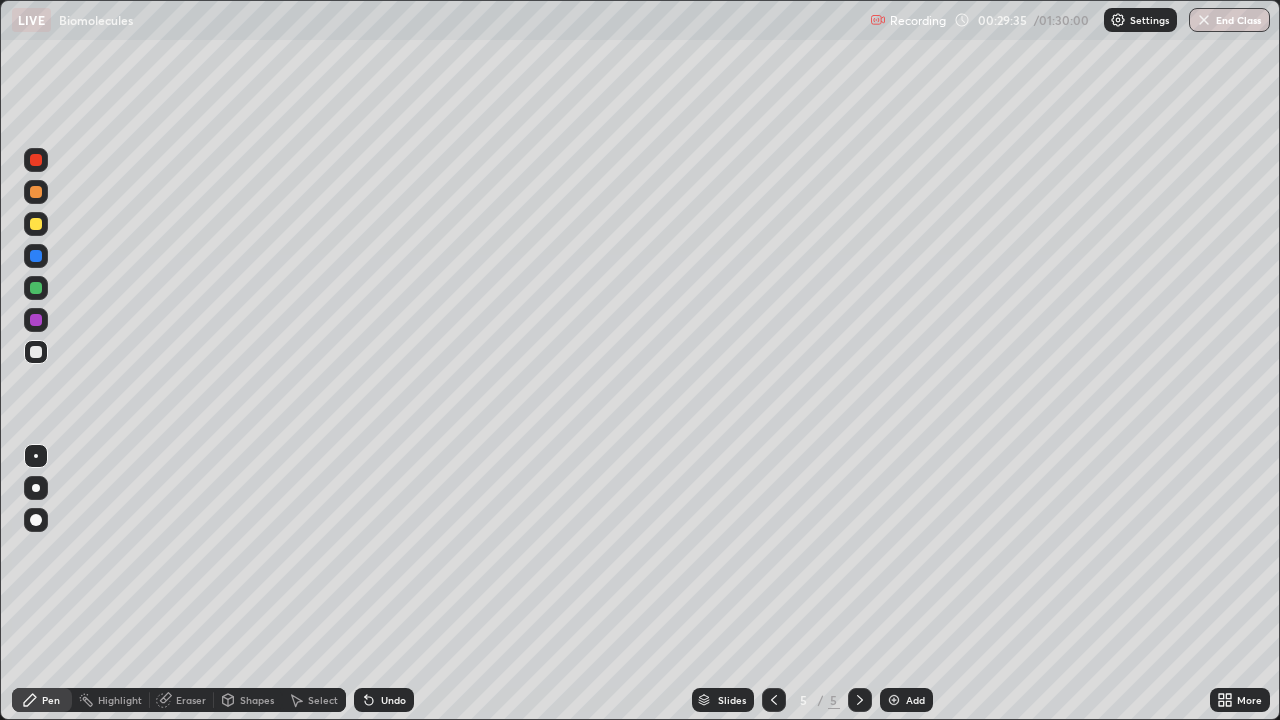 click on "Eraser" at bounding box center [191, 700] 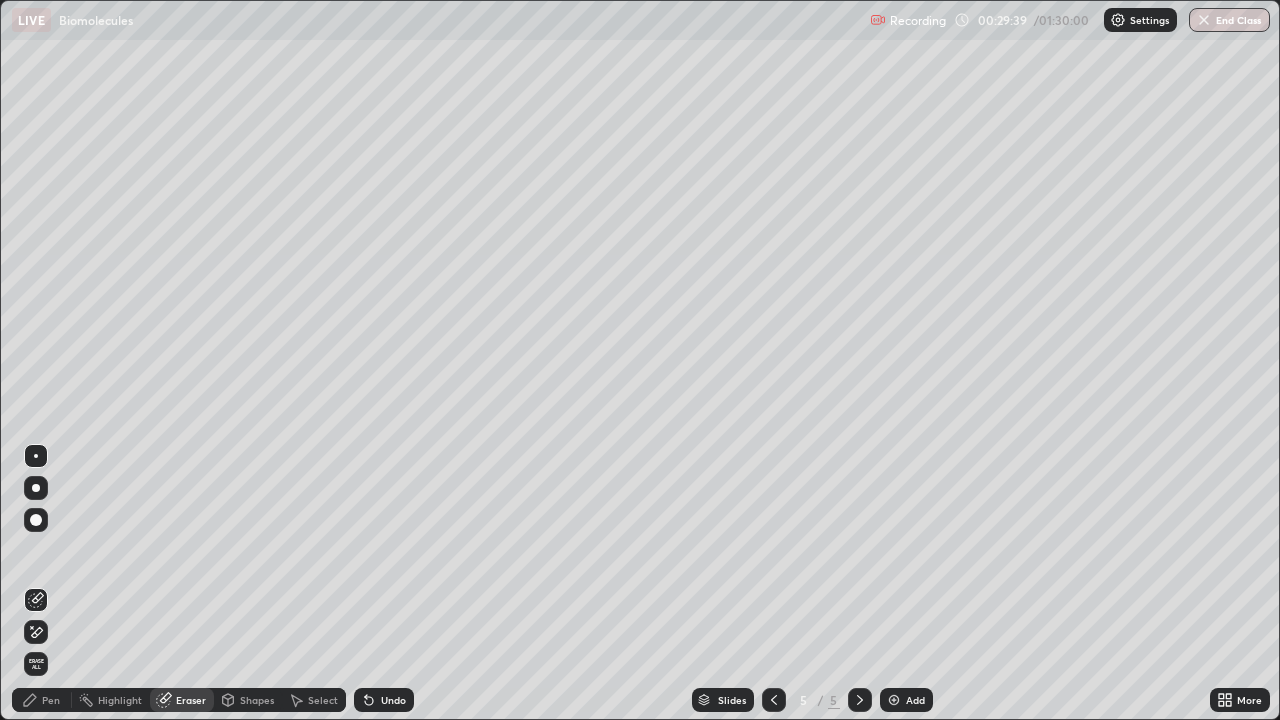 click on "Pen" at bounding box center [51, 700] 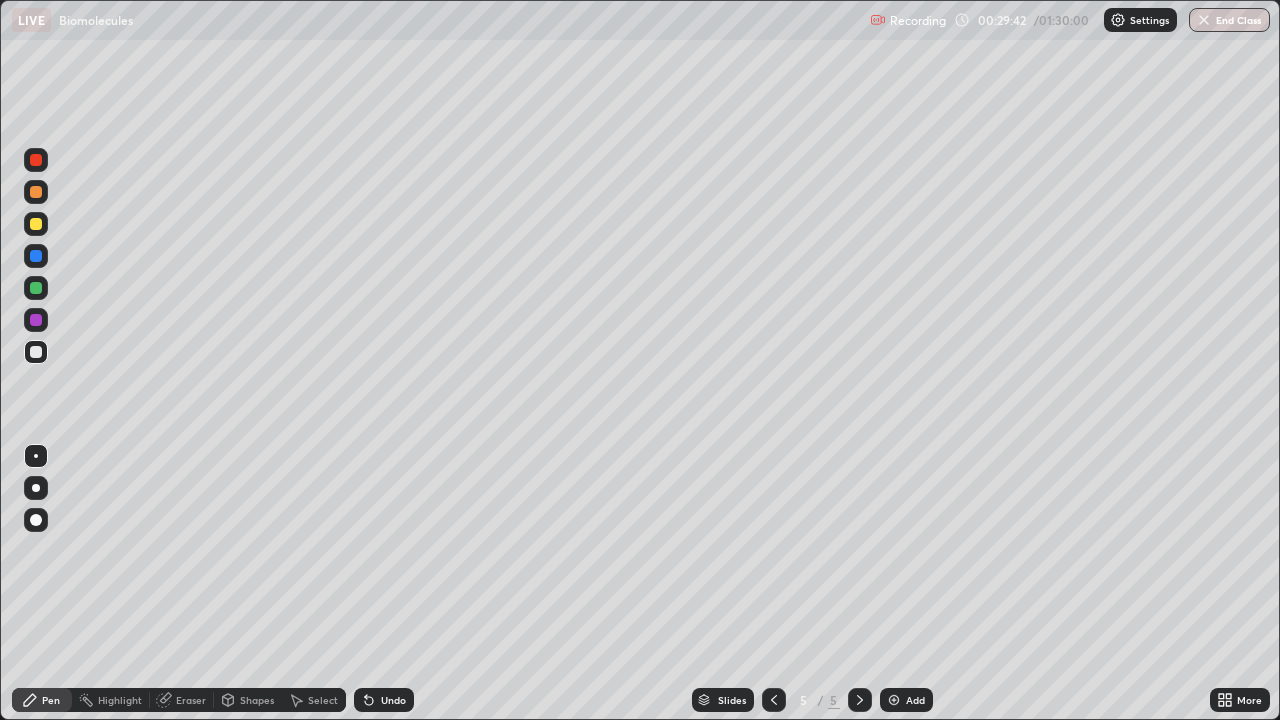 click at bounding box center (36, 224) 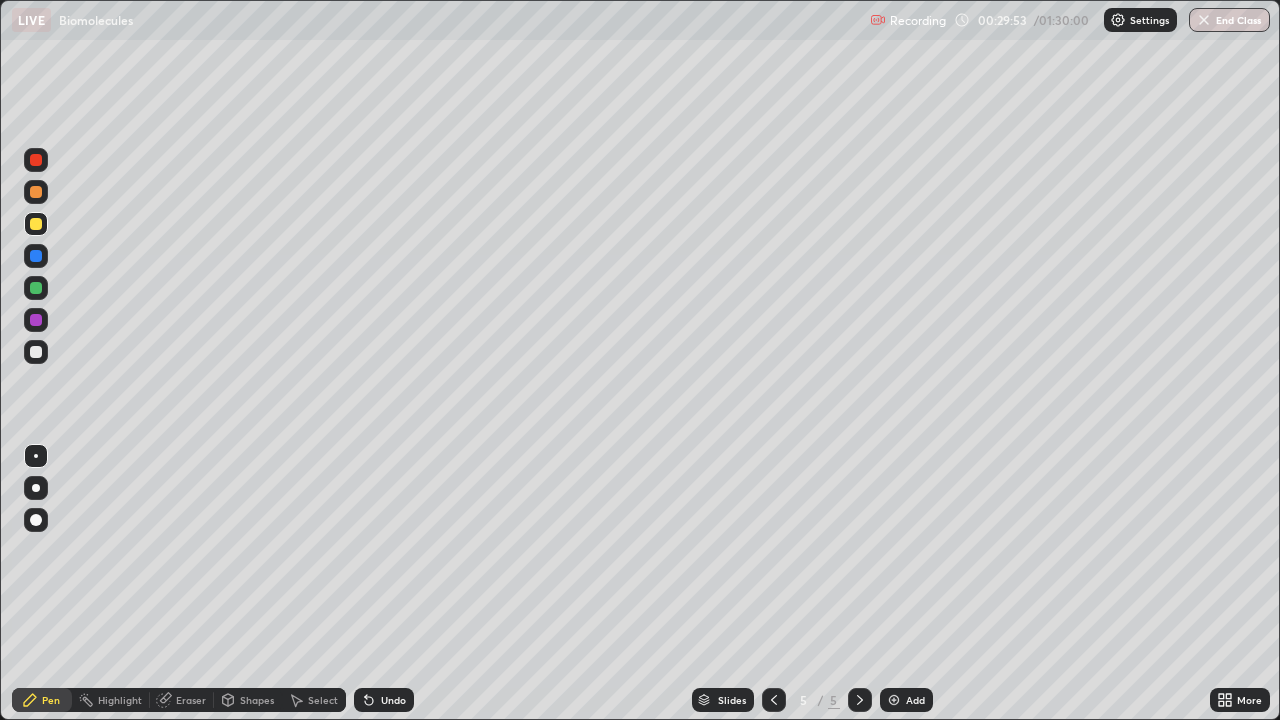click at bounding box center [36, 352] 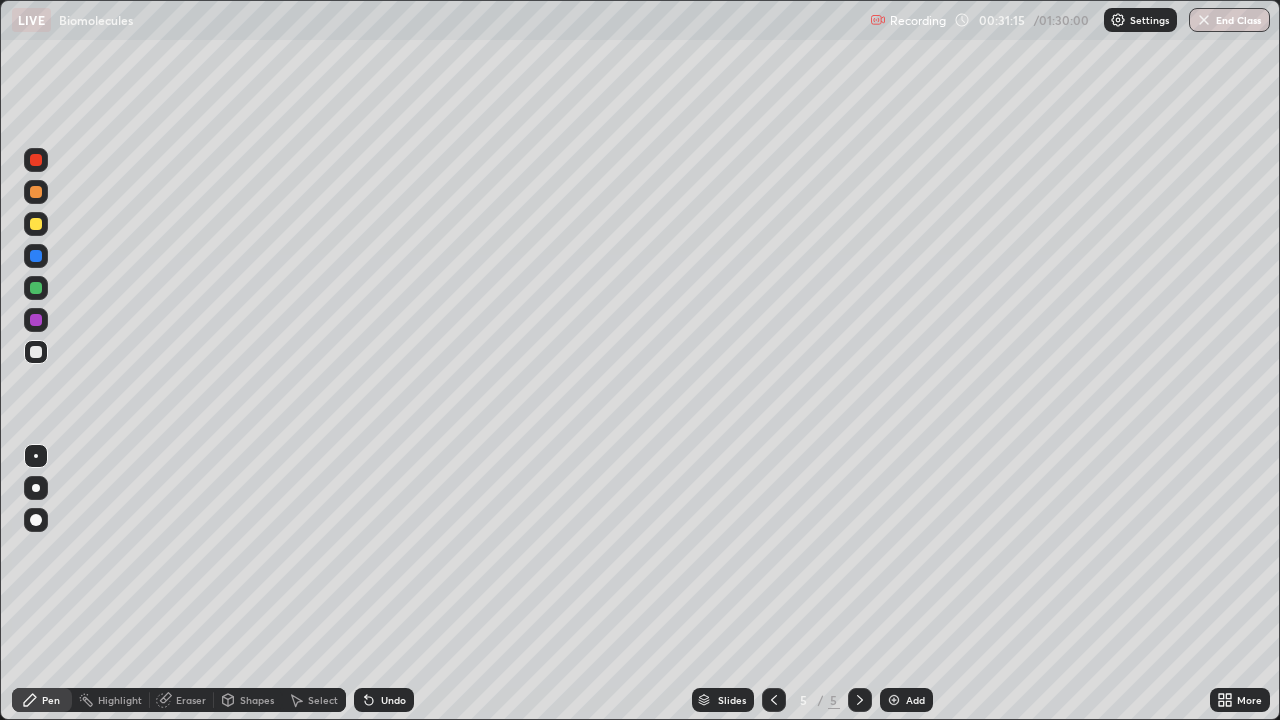 click at bounding box center [36, 288] 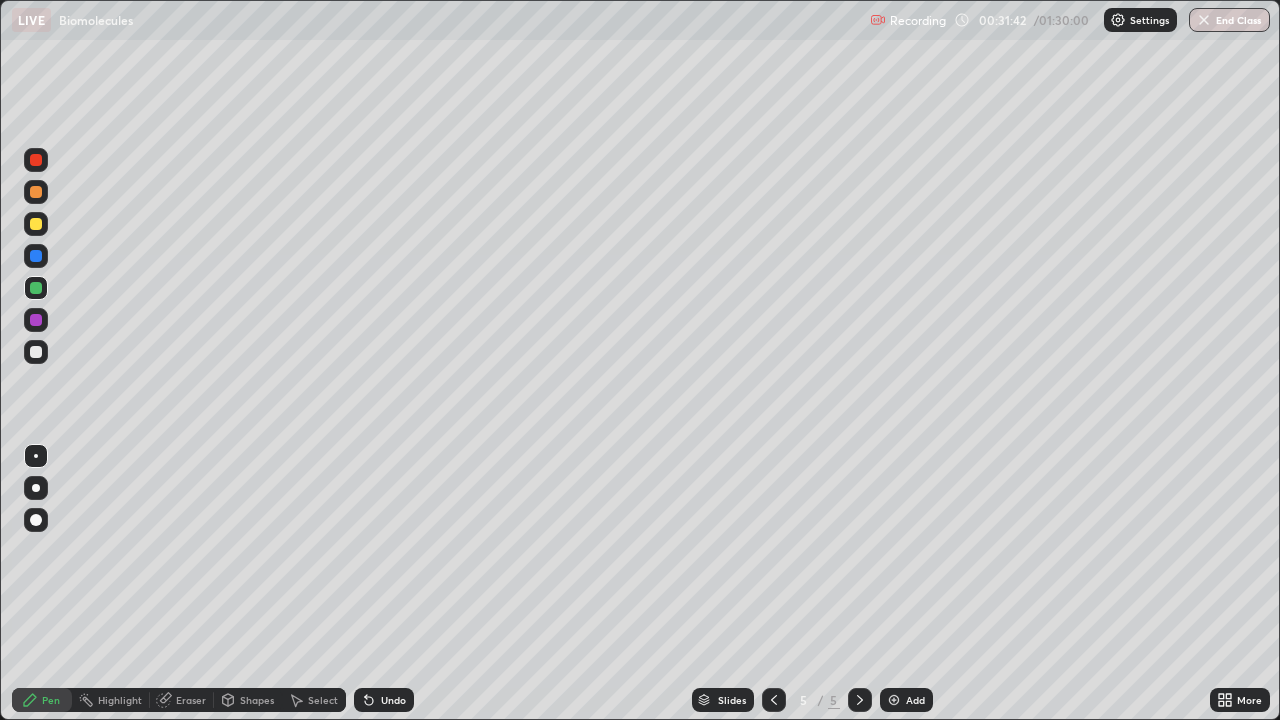 click at bounding box center [36, 488] 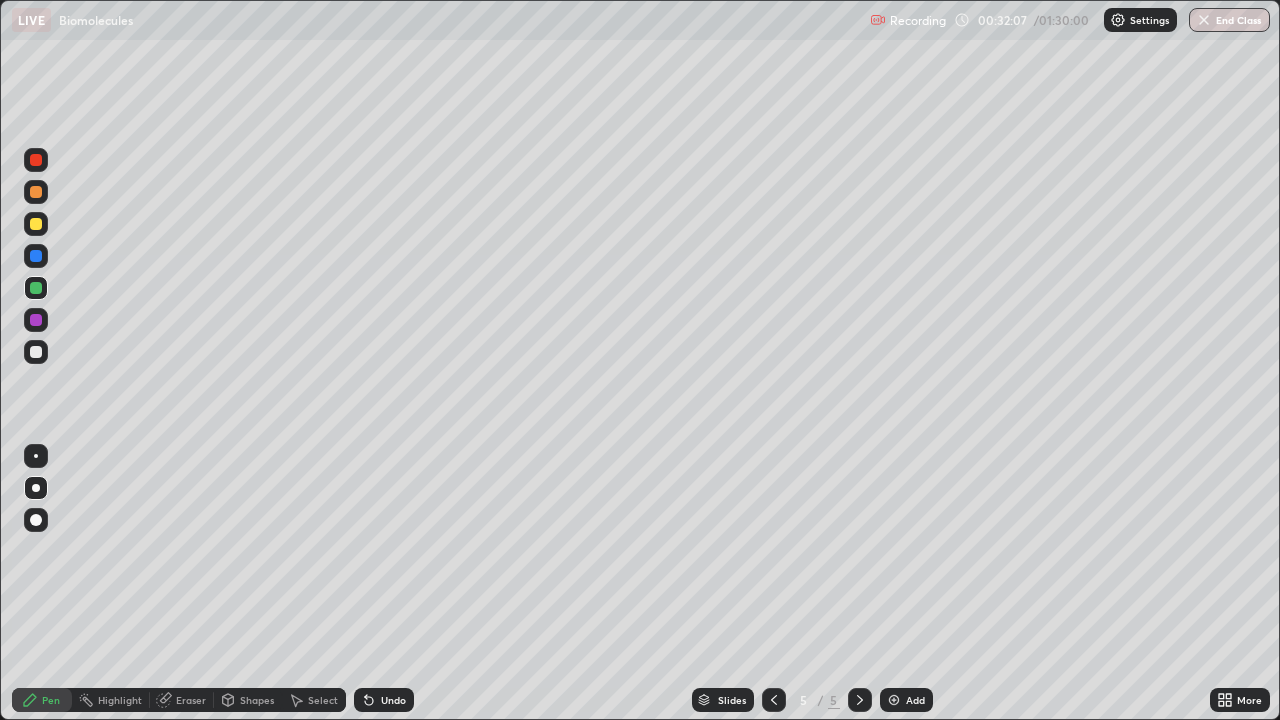 click on "Undo" at bounding box center [384, 700] 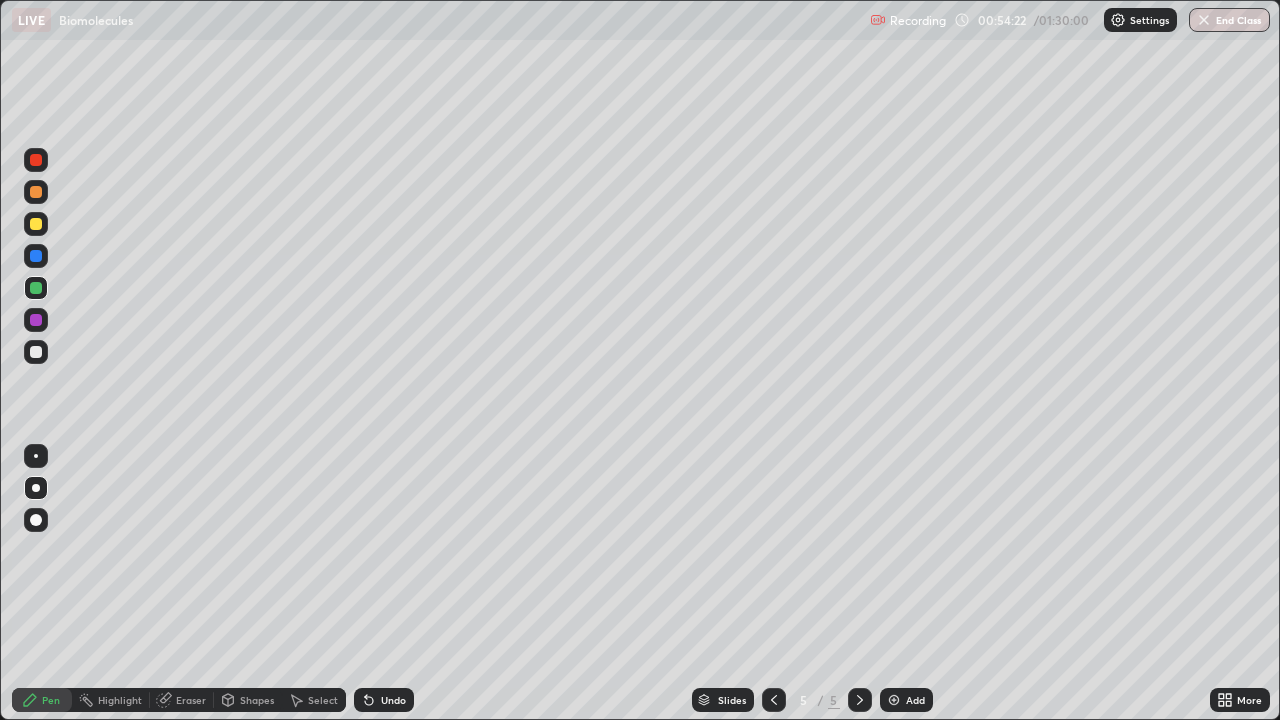 click at bounding box center [894, 700] 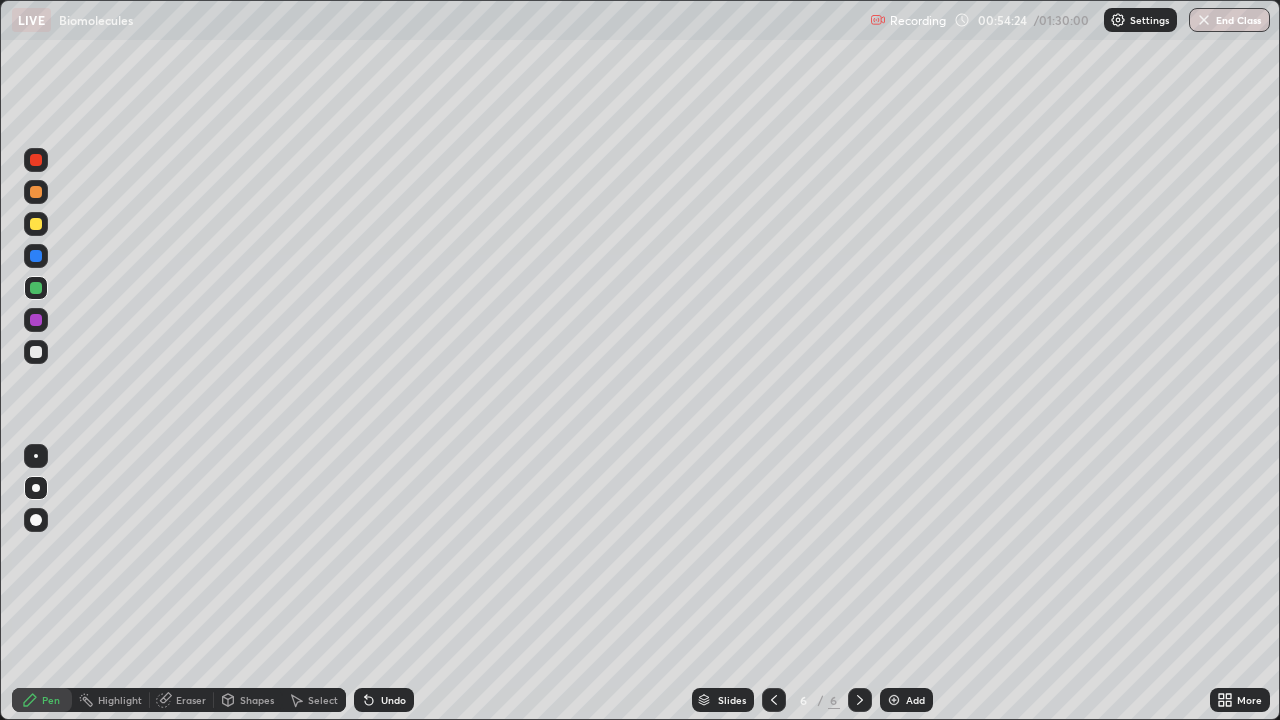 click at bounding box center [36, 456] 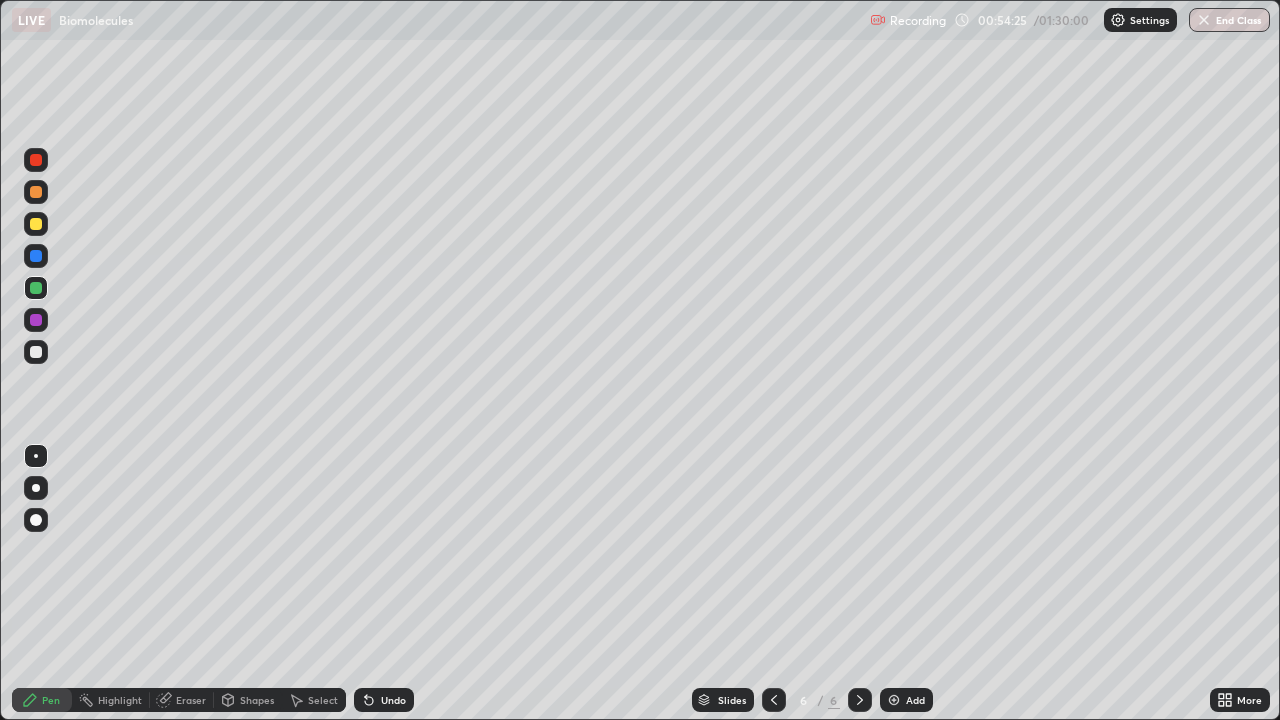 click at bounding box center (36, 352) 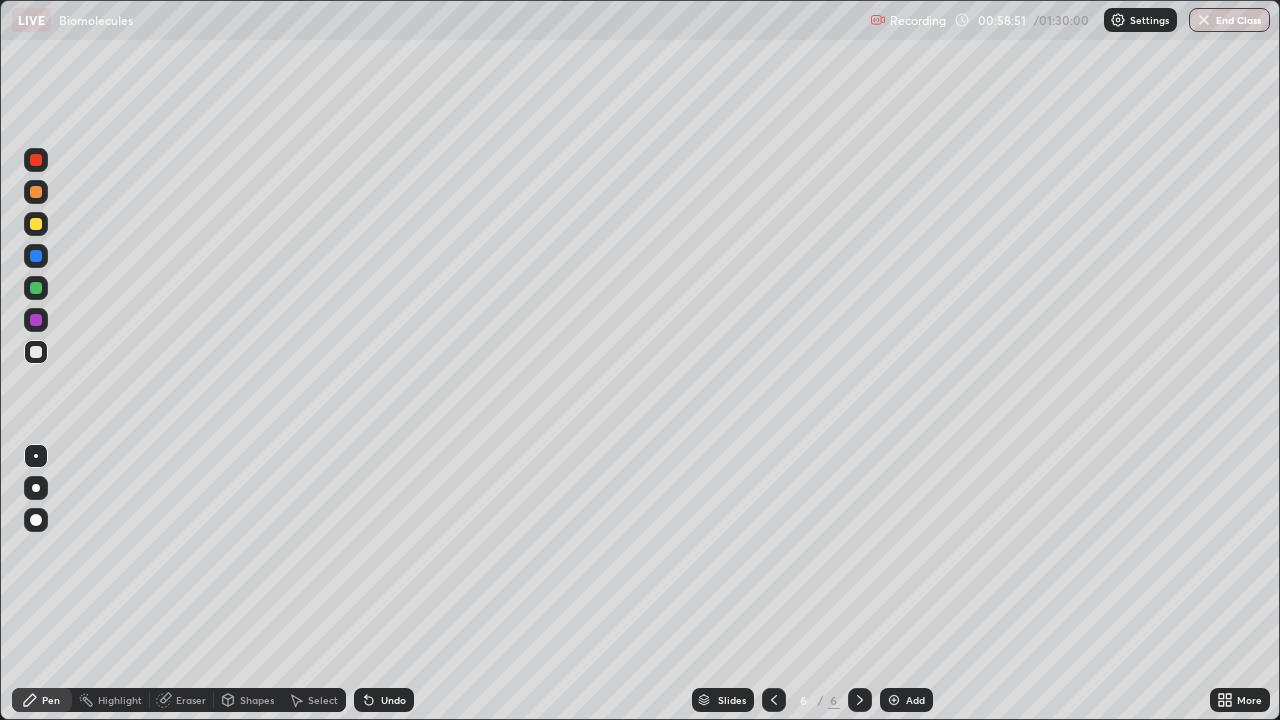 click at bounding box center [36, 488] 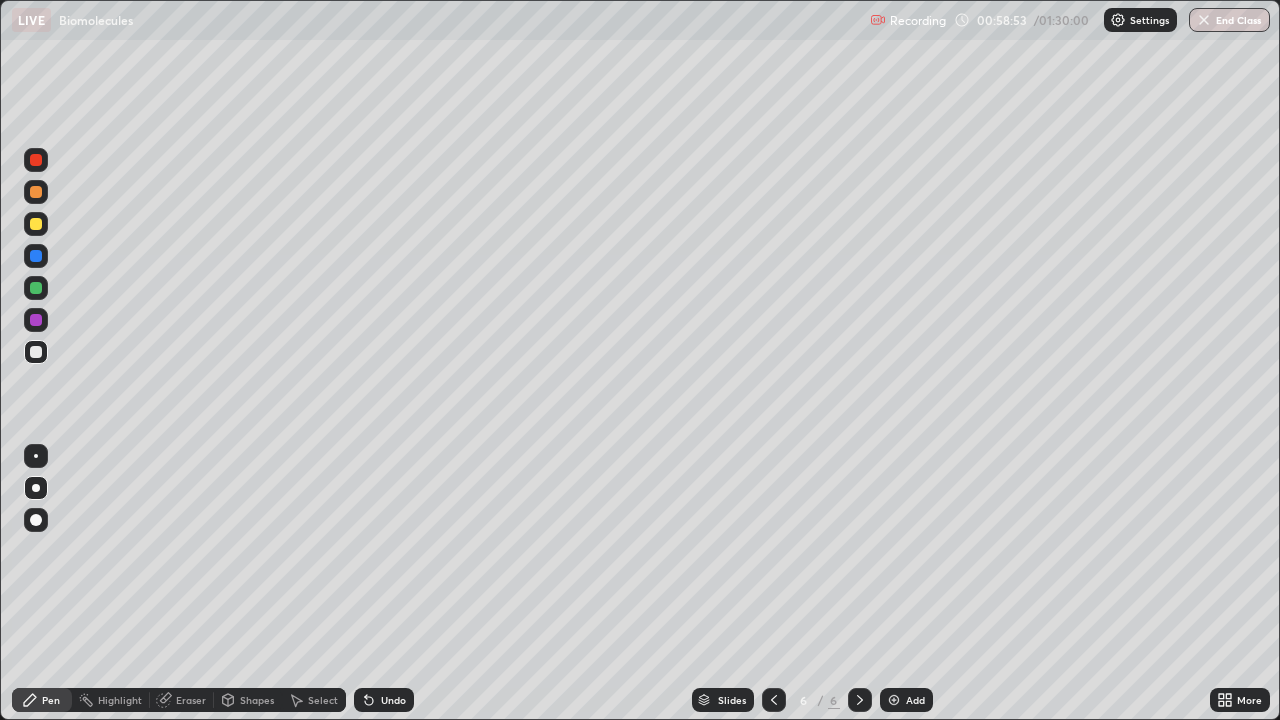 click at bounding box center [36, 288] 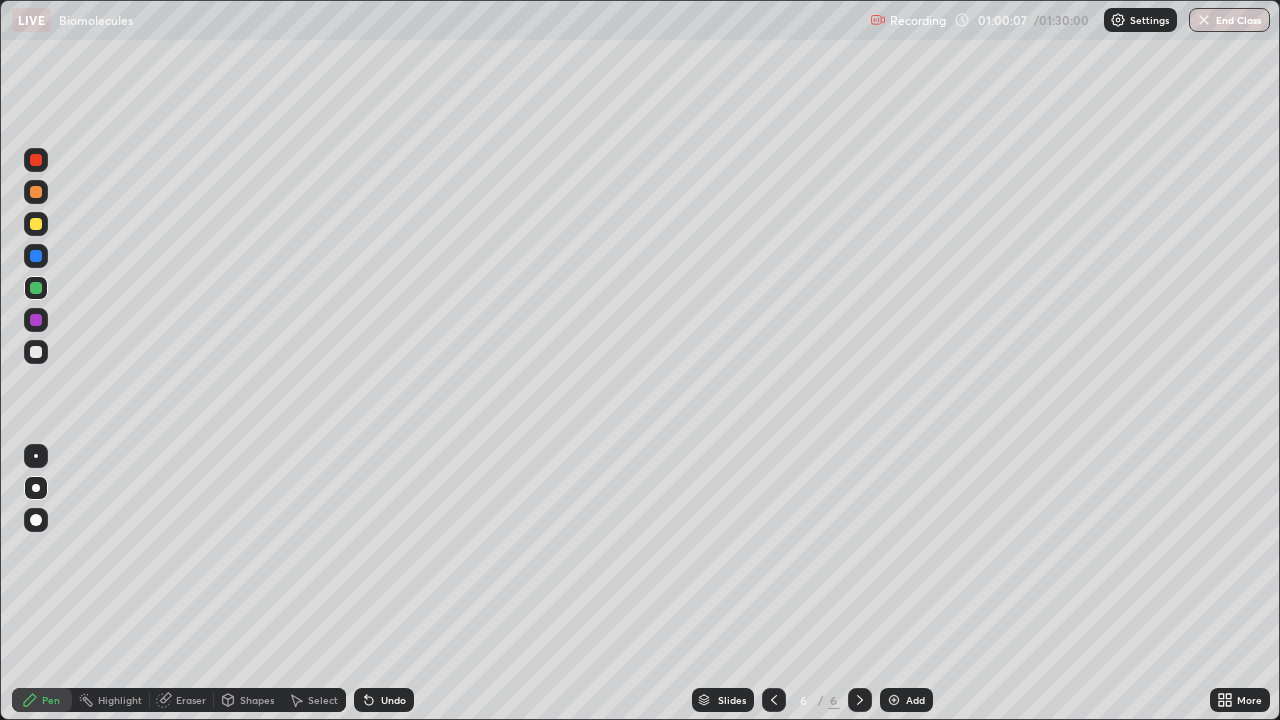 click on "Undo" at bounding box center (384, 700) 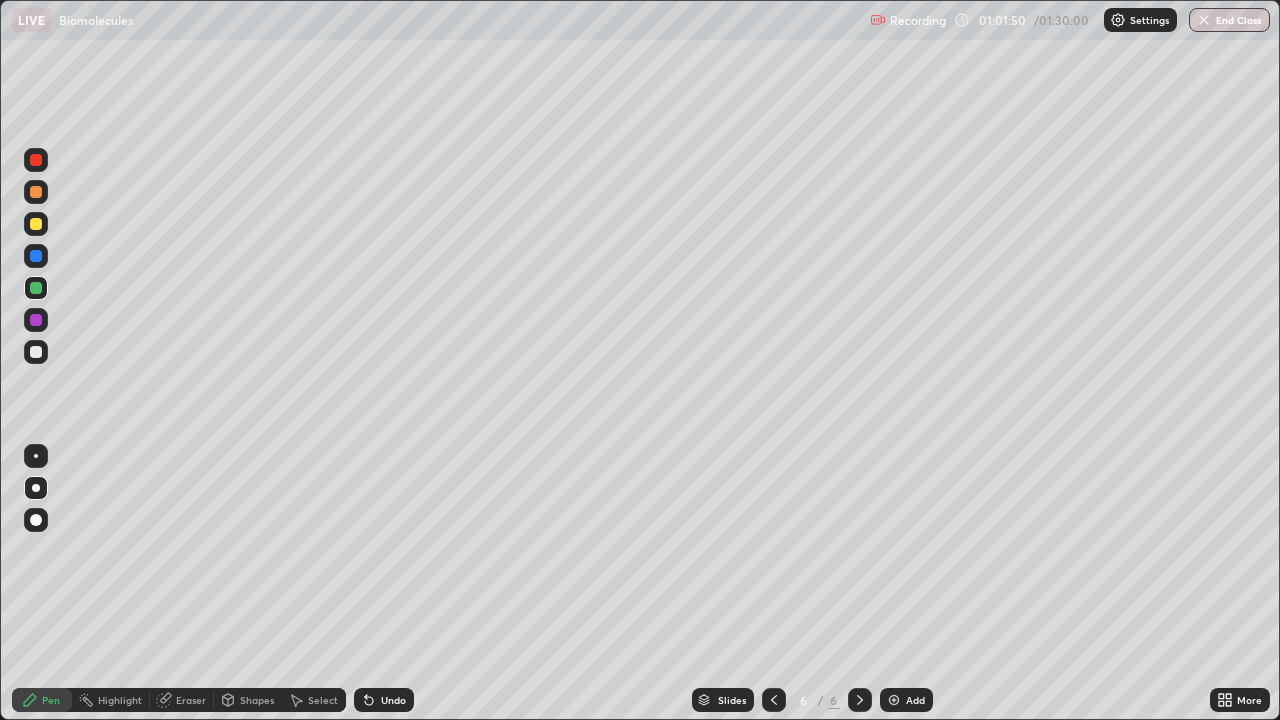 click on "Eraser" at bounding box center [191, 700] 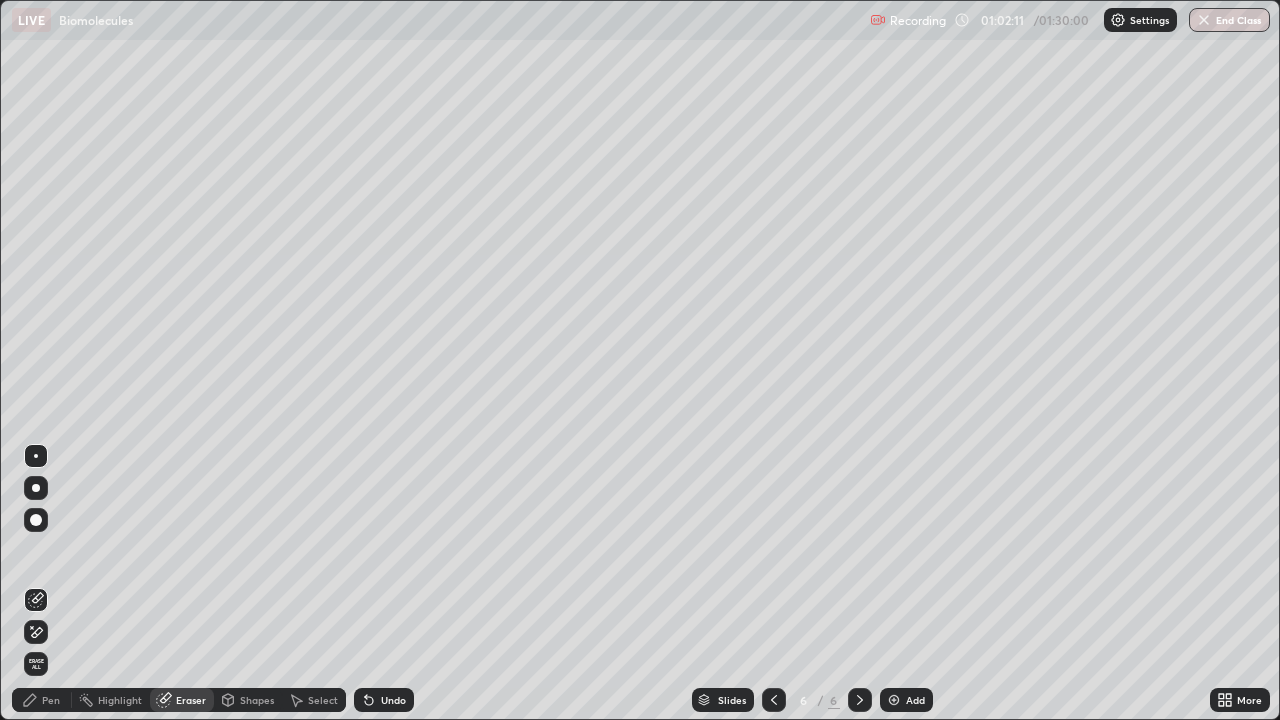 click on "Pen" at bounding box center (51, 700) 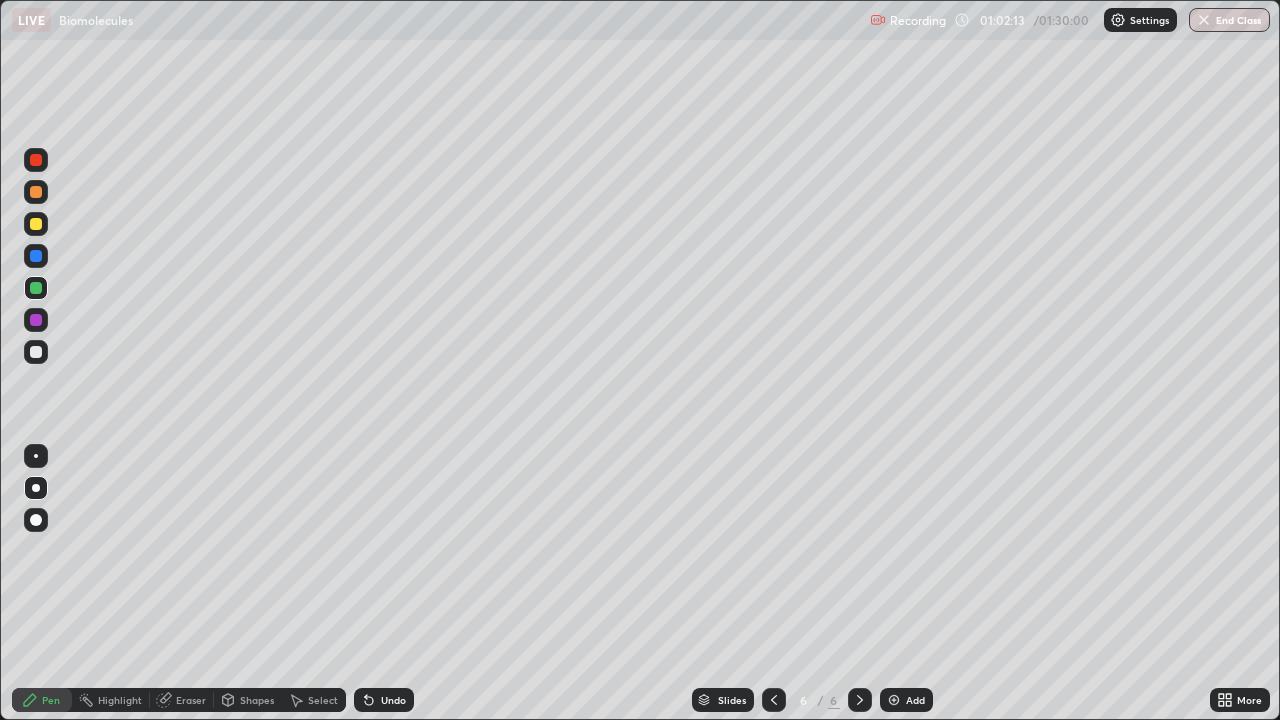 click at bounding box center (36, 352) 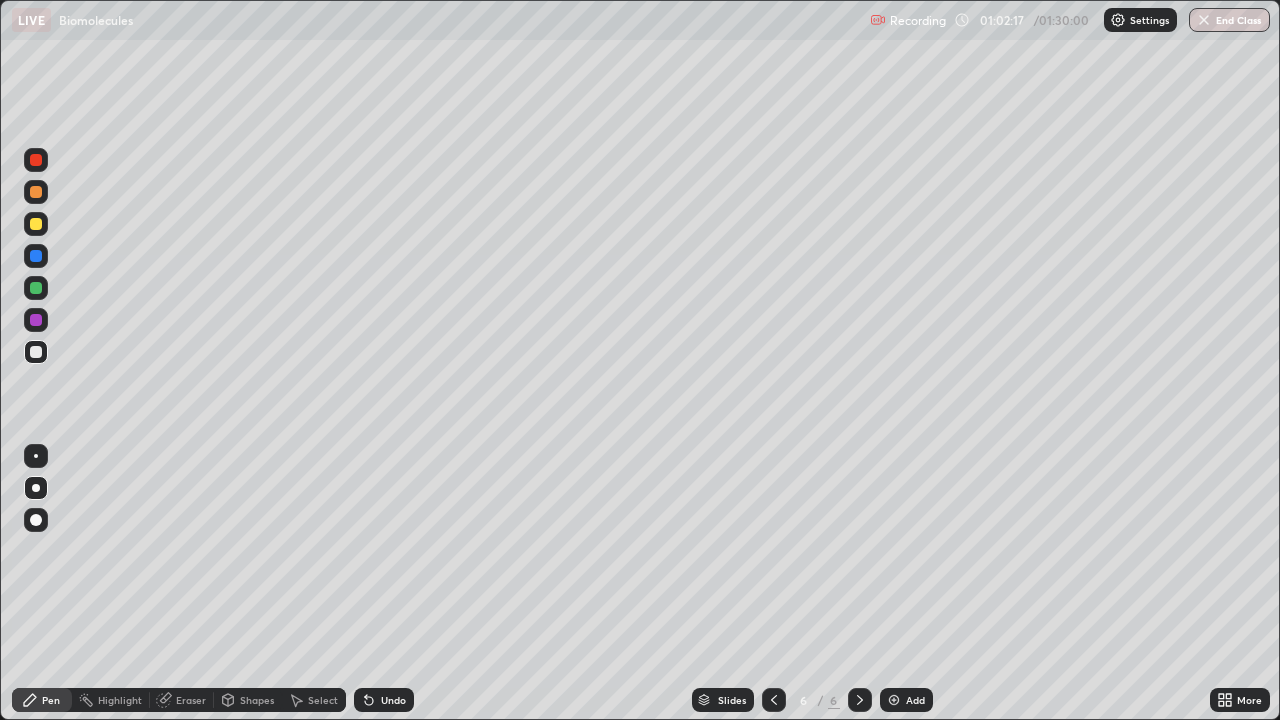 click at bounding box center [36, 456] 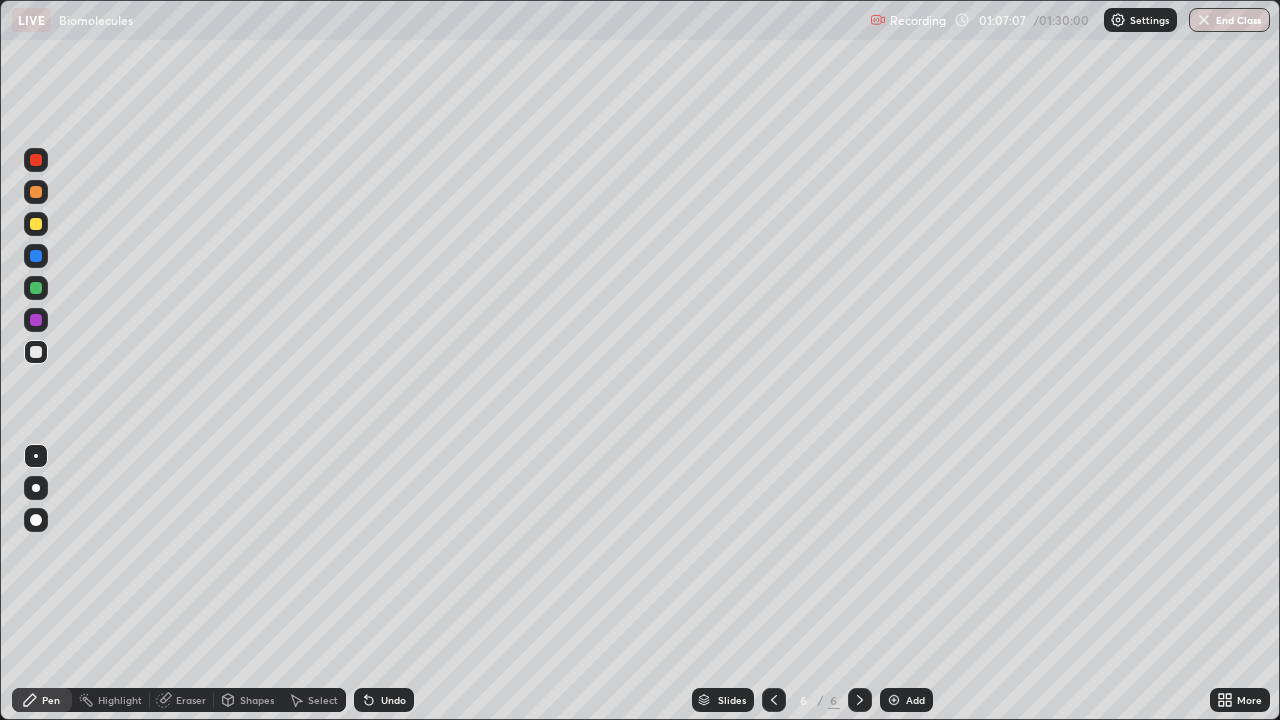 click on "Add" at bounding box center (915, 700) 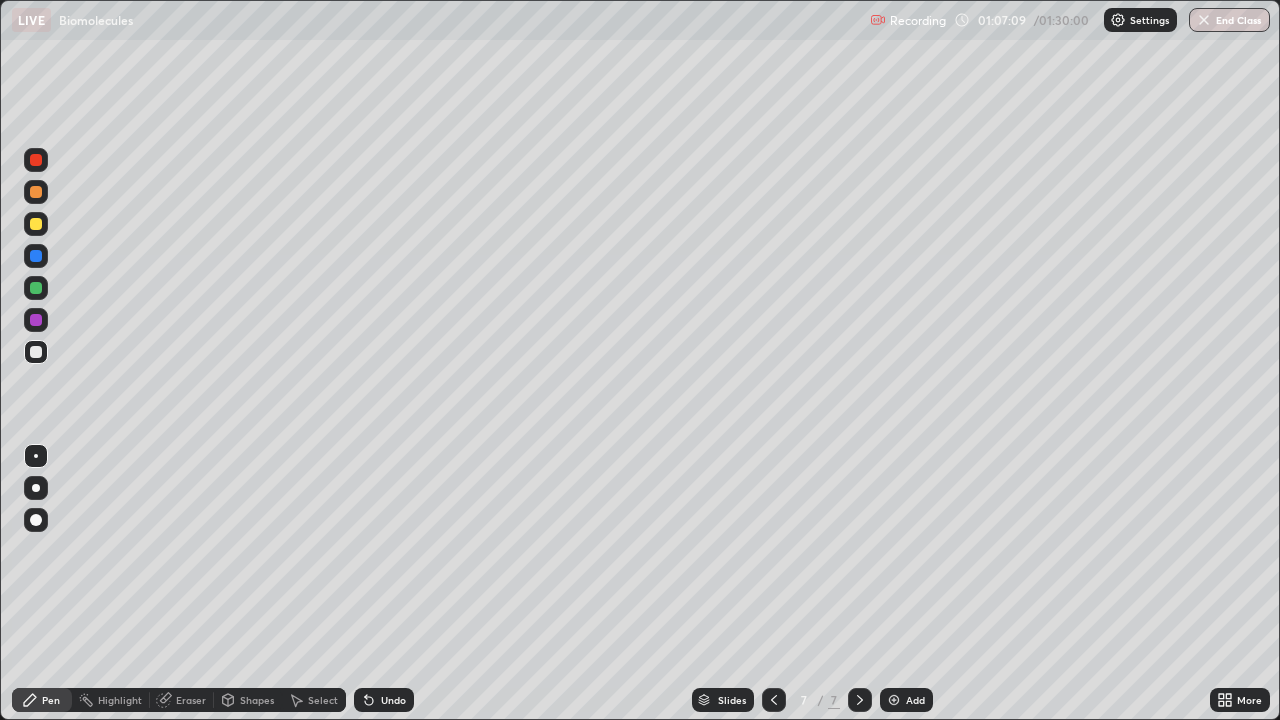click at bounding box center (36, 488) 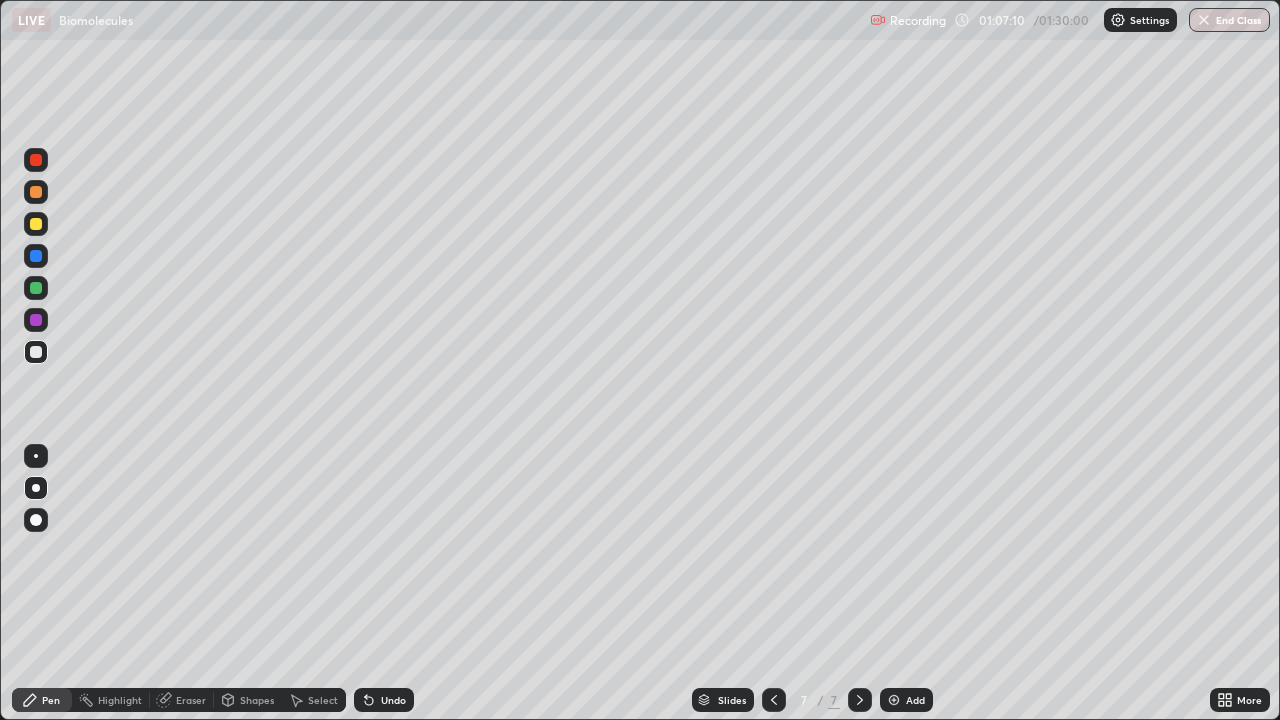 click at bounding box center [36, 288] 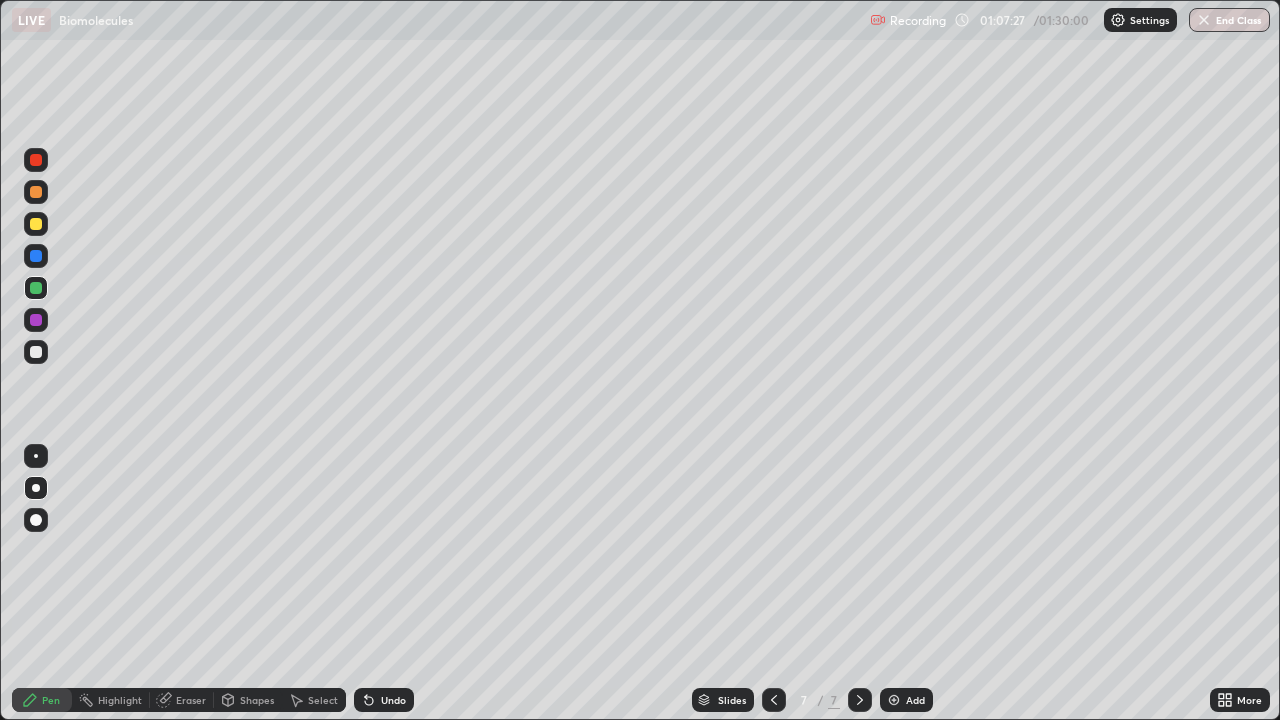 click on "Undo" at bounding box center (393, 700) 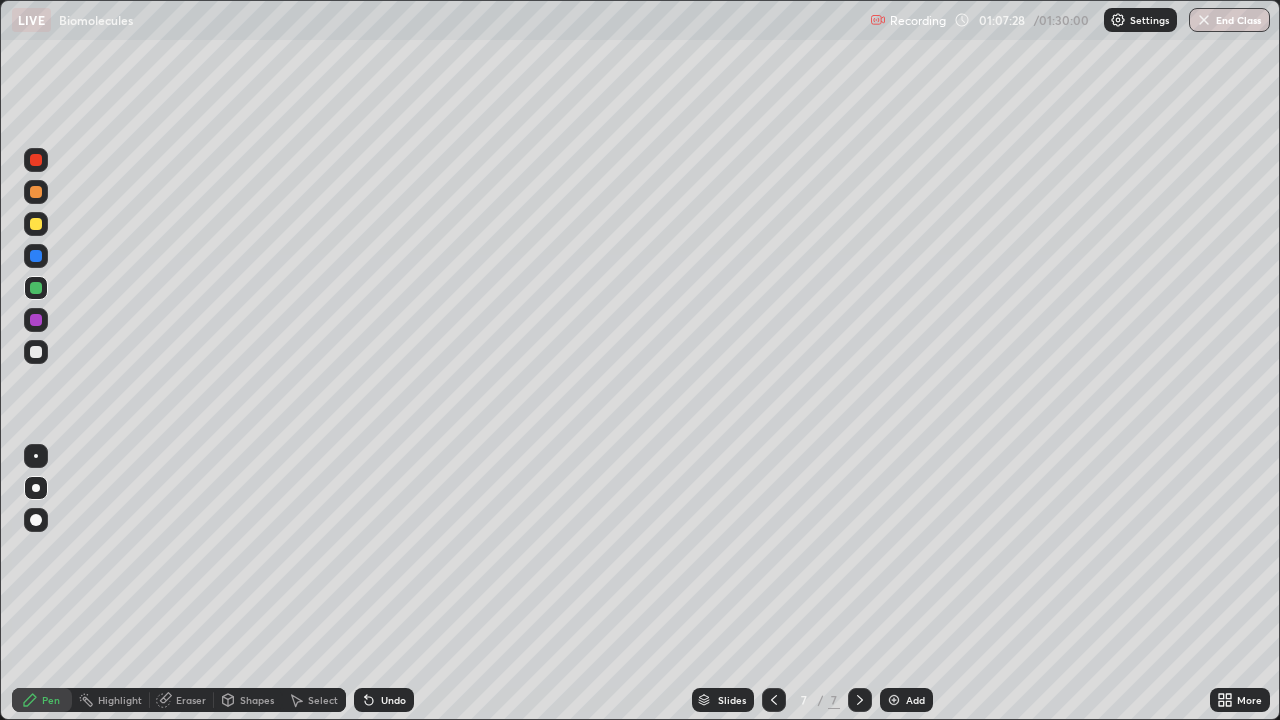 click on "Undo" at bounding box center [393, 700] 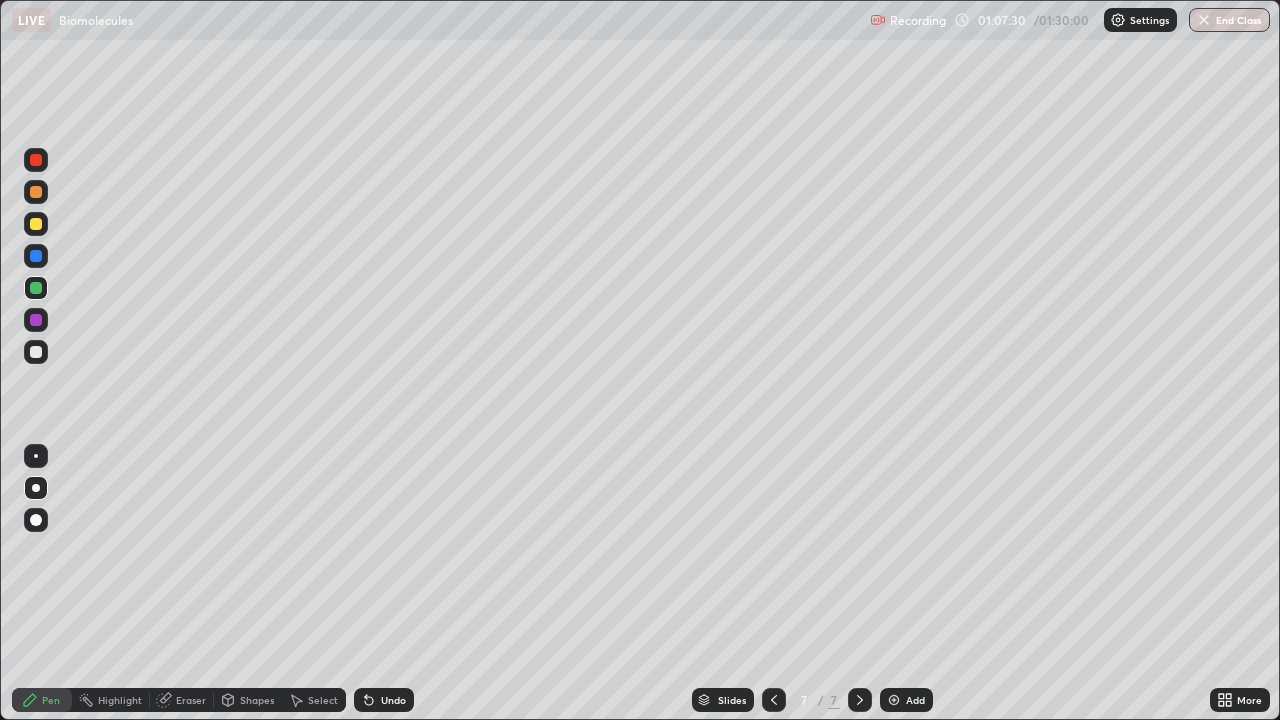 click on "Undo" at bounding box center (384, 700) 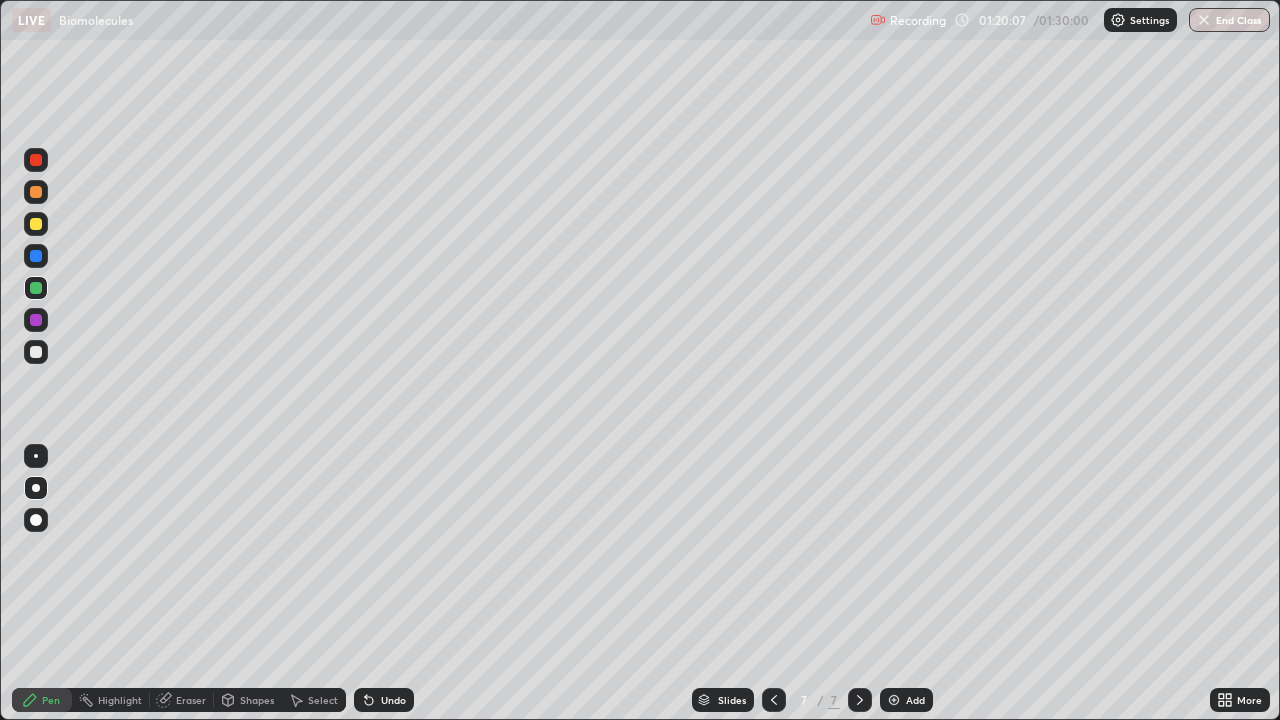 click 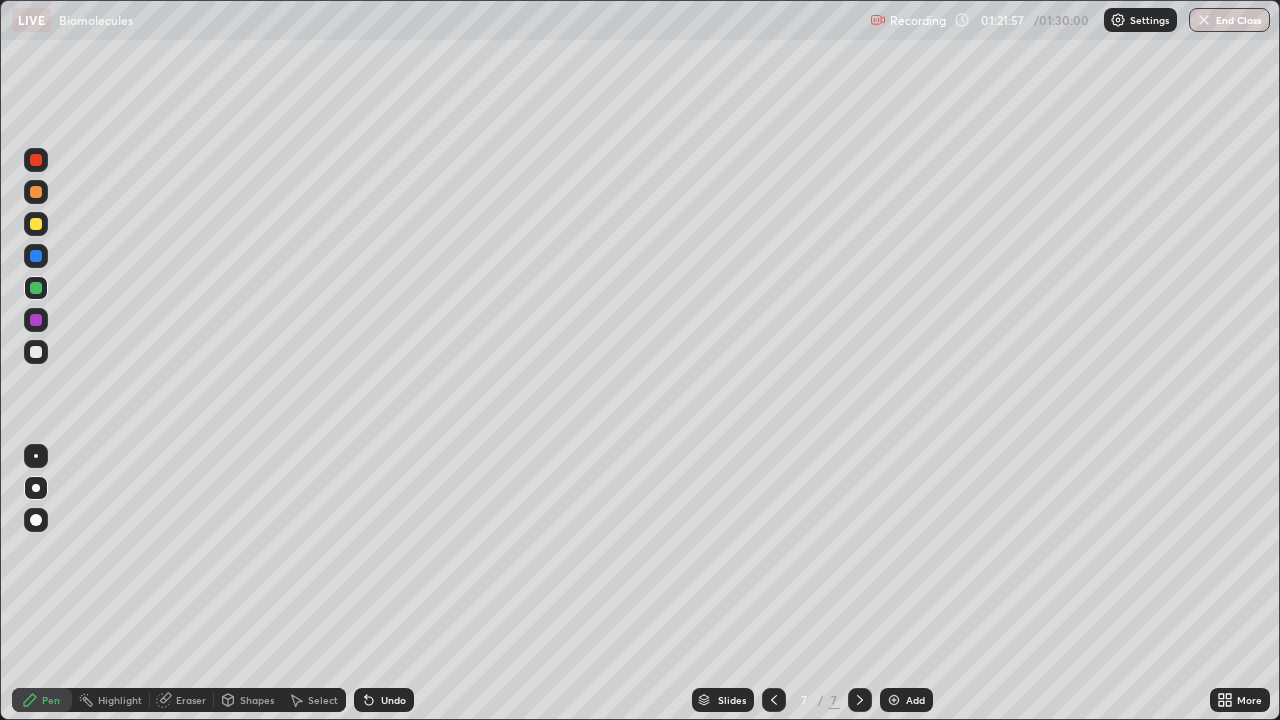 click on "Undo" at bounding box center (393, 700) 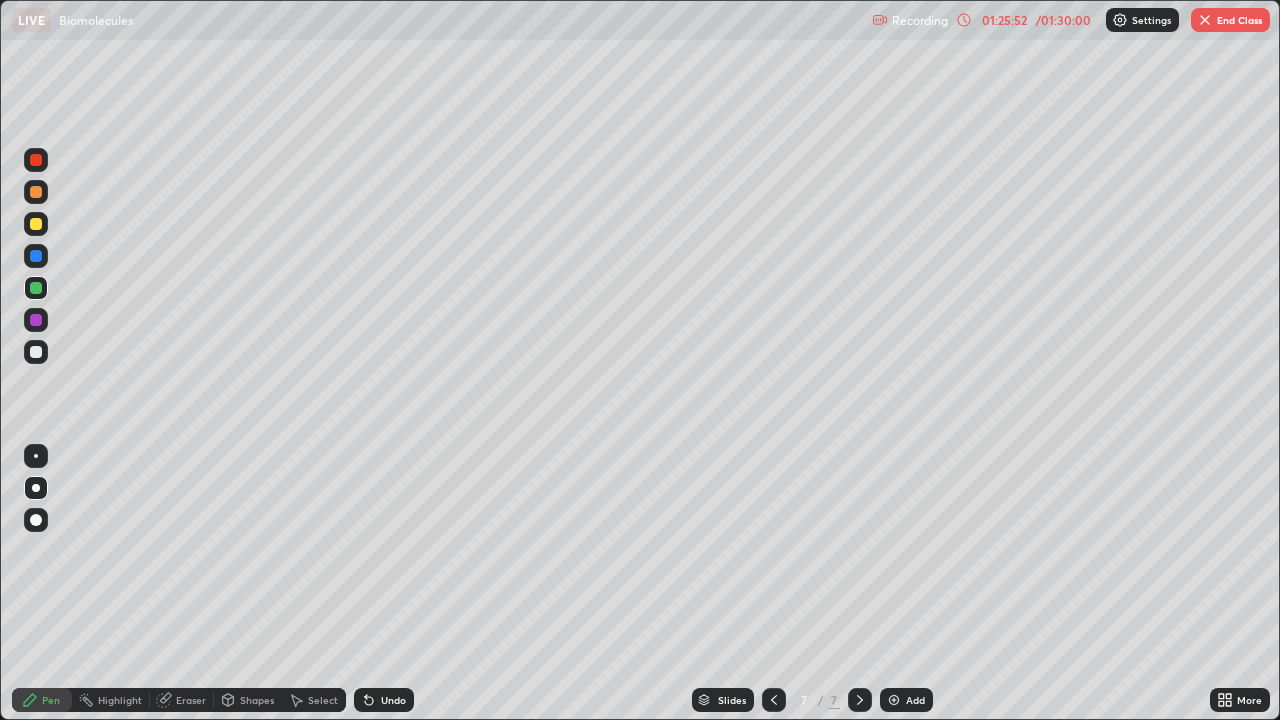 click on "End Class" at bounding box center [1230, 20] 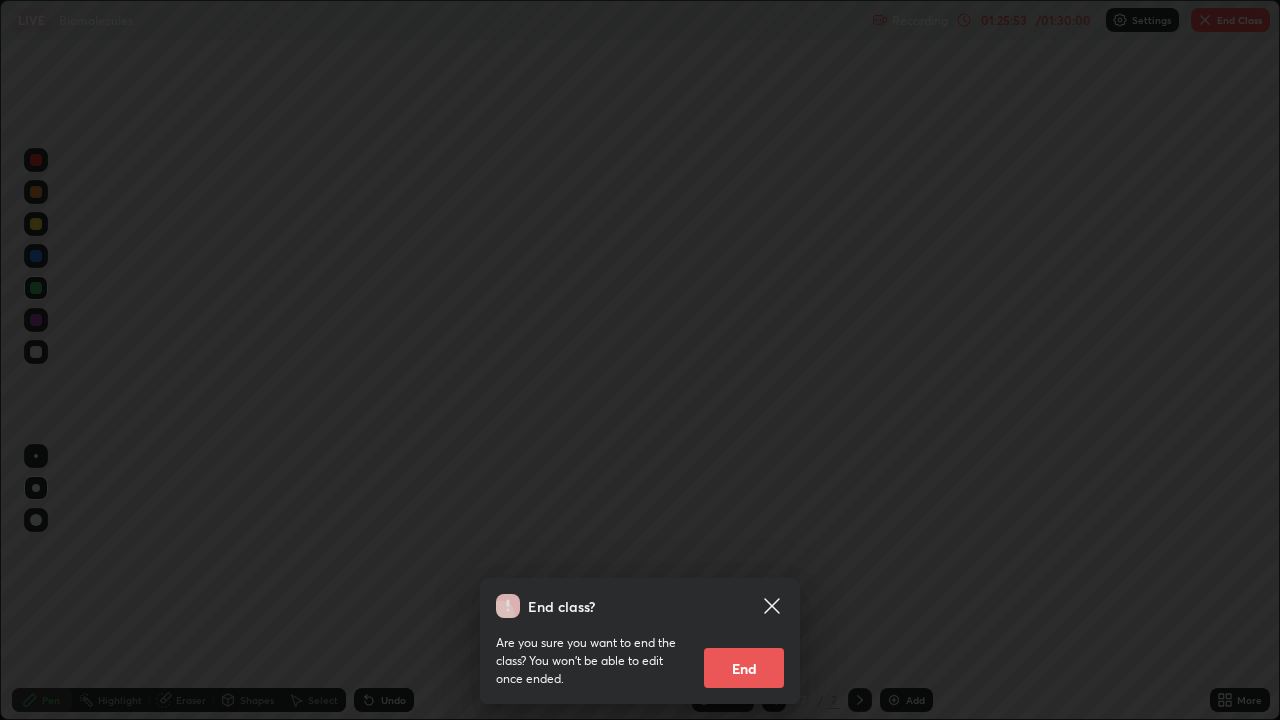 click on "End" at bounding box center (744, 668) 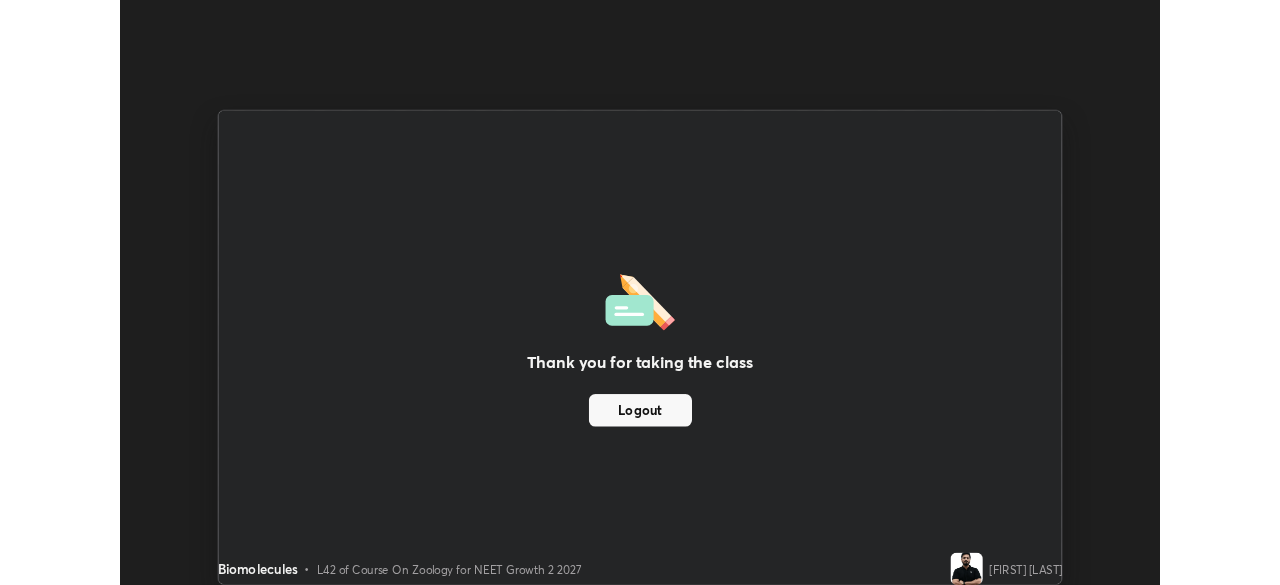 scroll, scrollTop: 585, scrollLeft: 1280, axis: both 